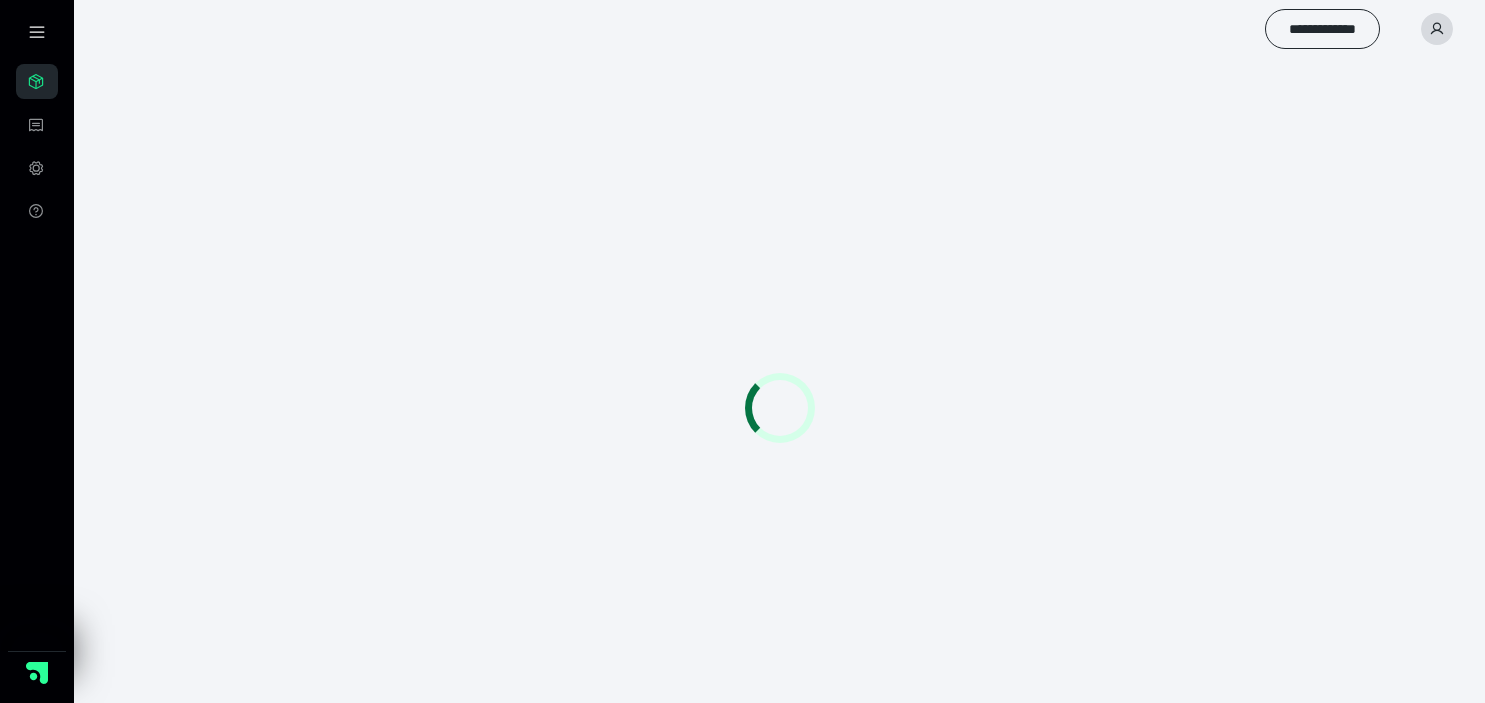scroll, scrollTop: 0, scrollLeft: 0, axis: both 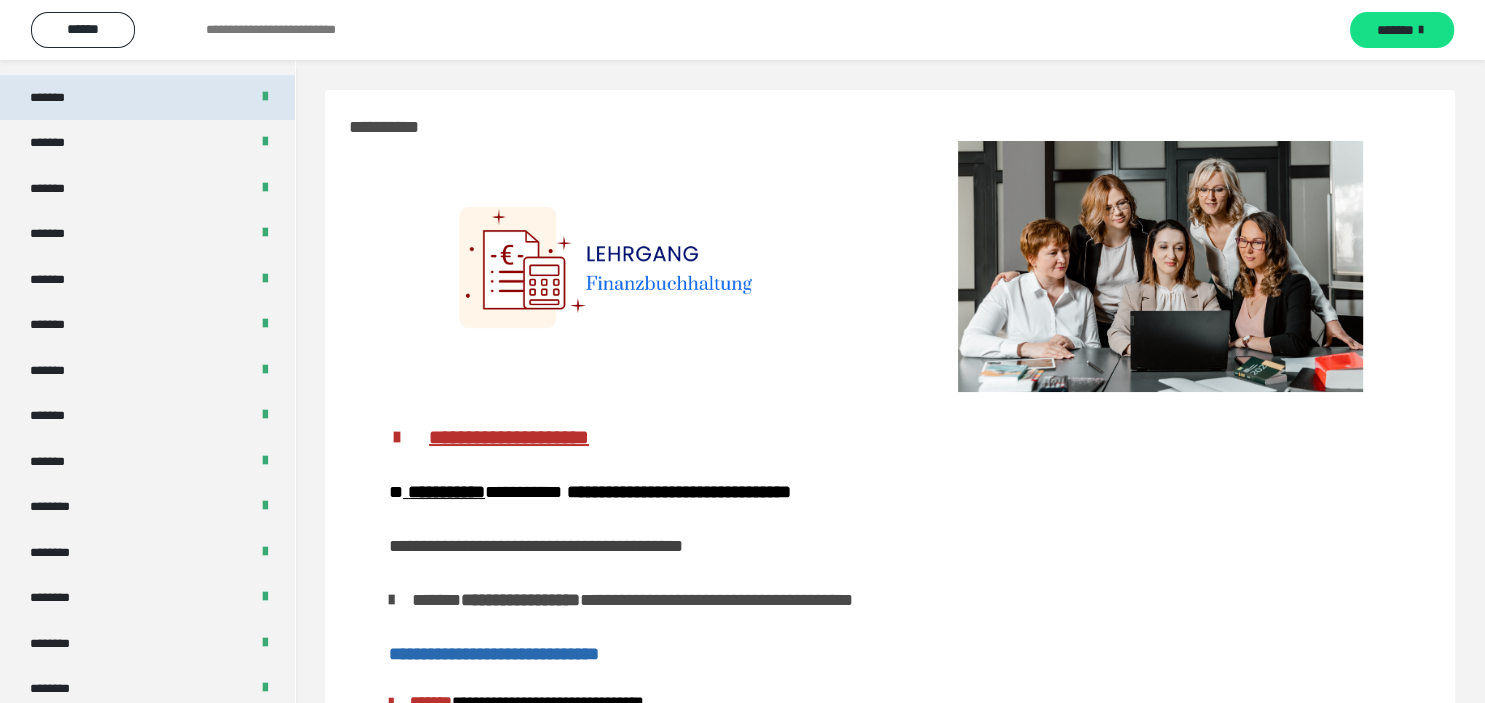 click on "*******" at bounding box center [57, 98] 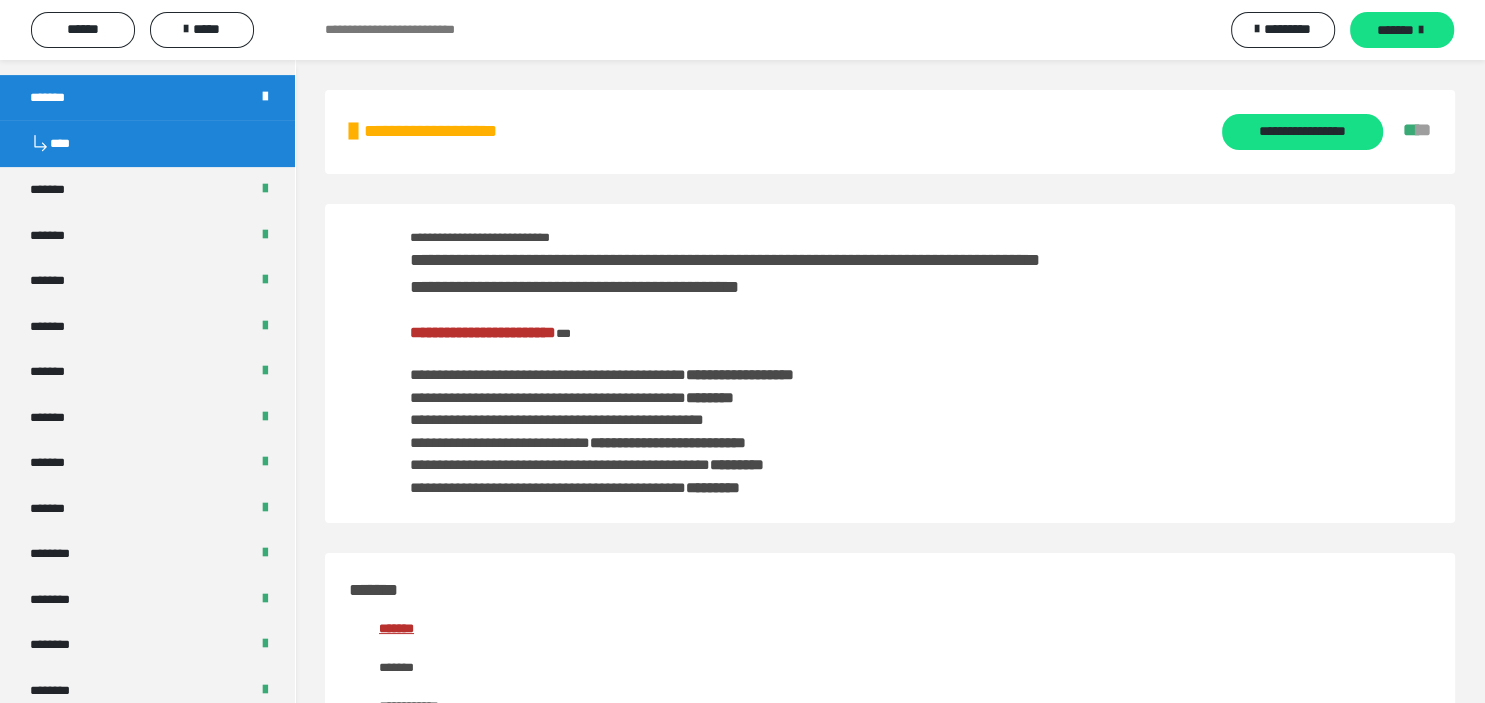 scroll, scrollTop: 608, scrollLeft: 0, axis: vertical 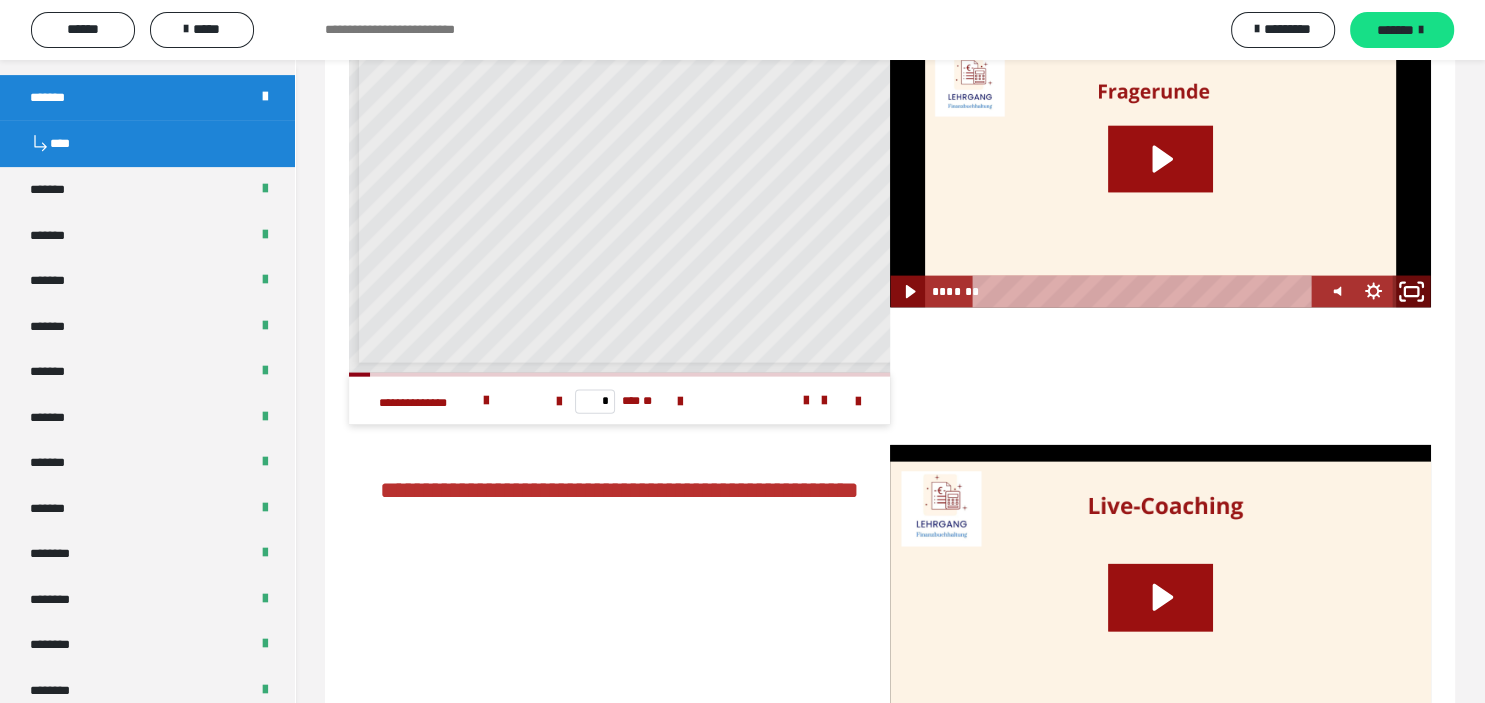 click 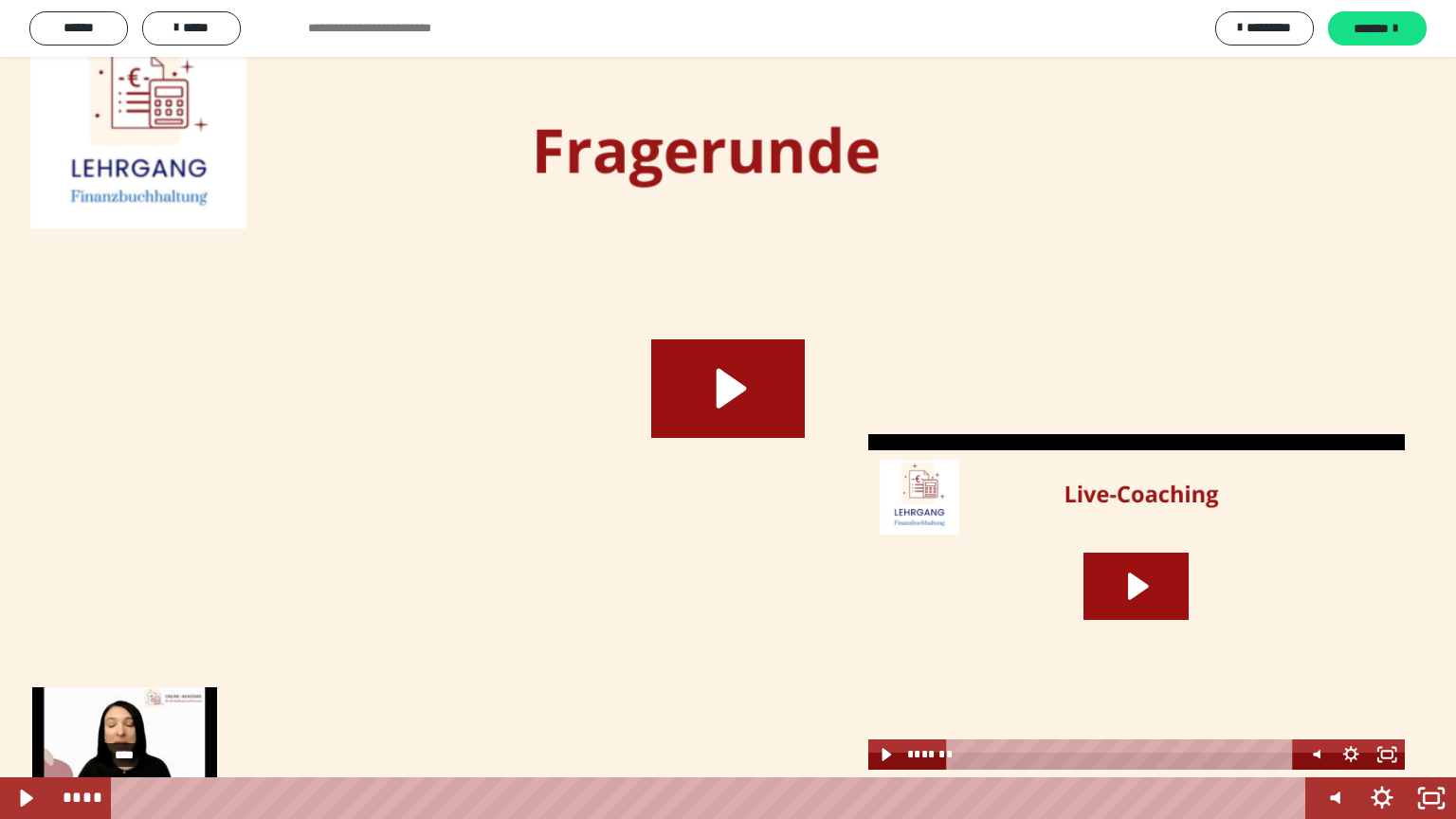 click on "****" at bounding box center [712, 798] 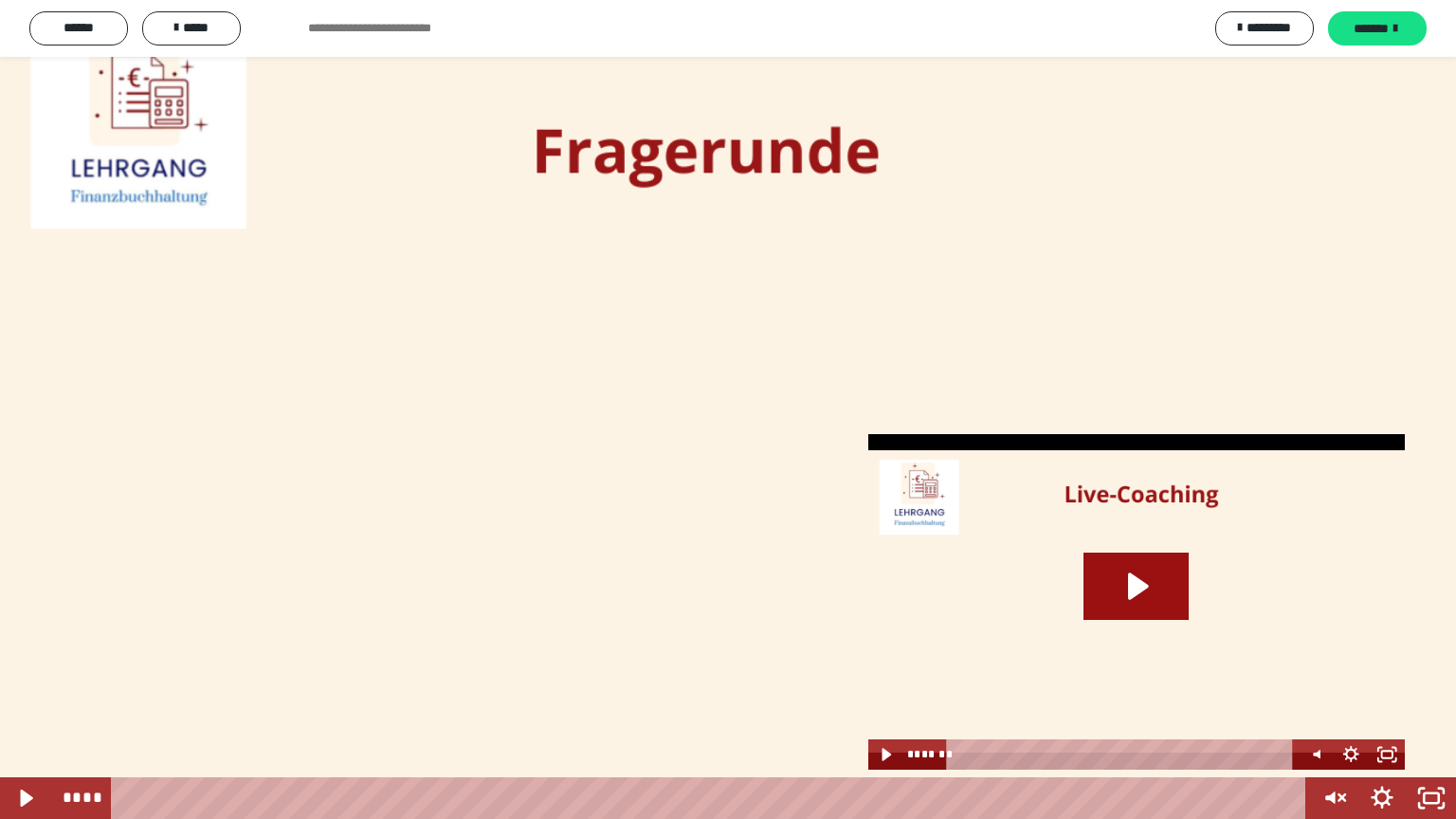 click at bounding box center (728, 410) 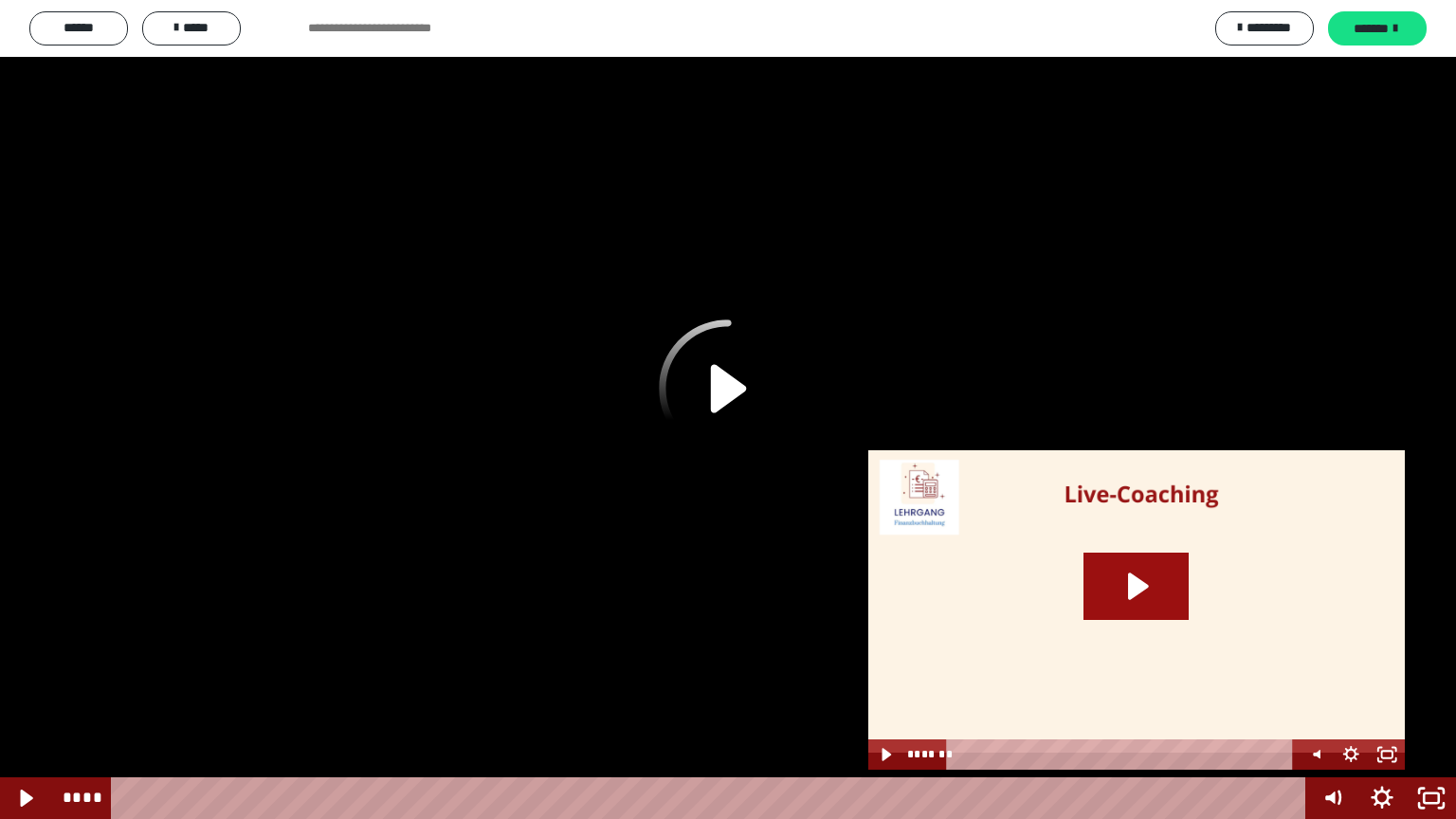 click at bounding box center (1333, 709) 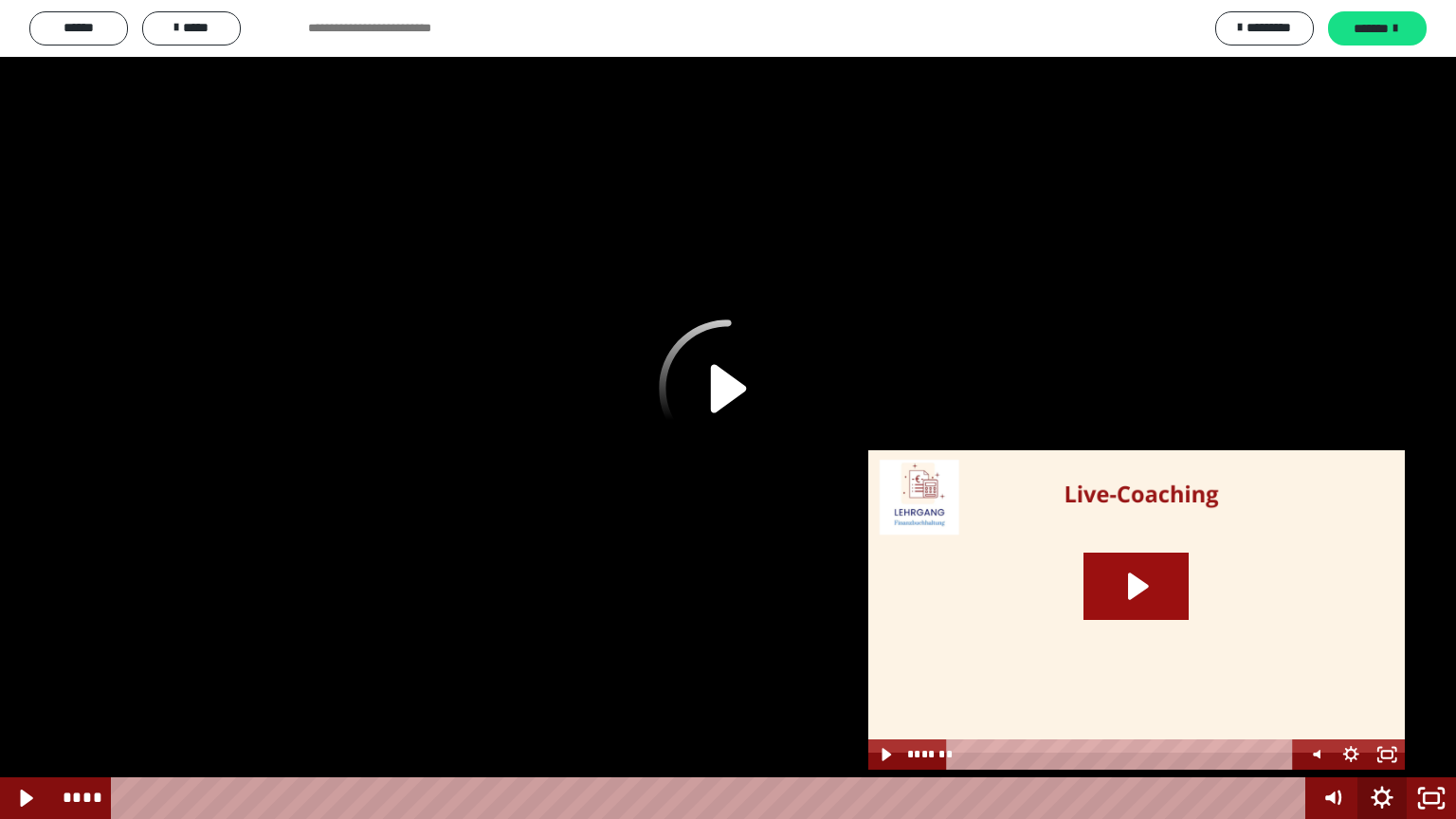 click 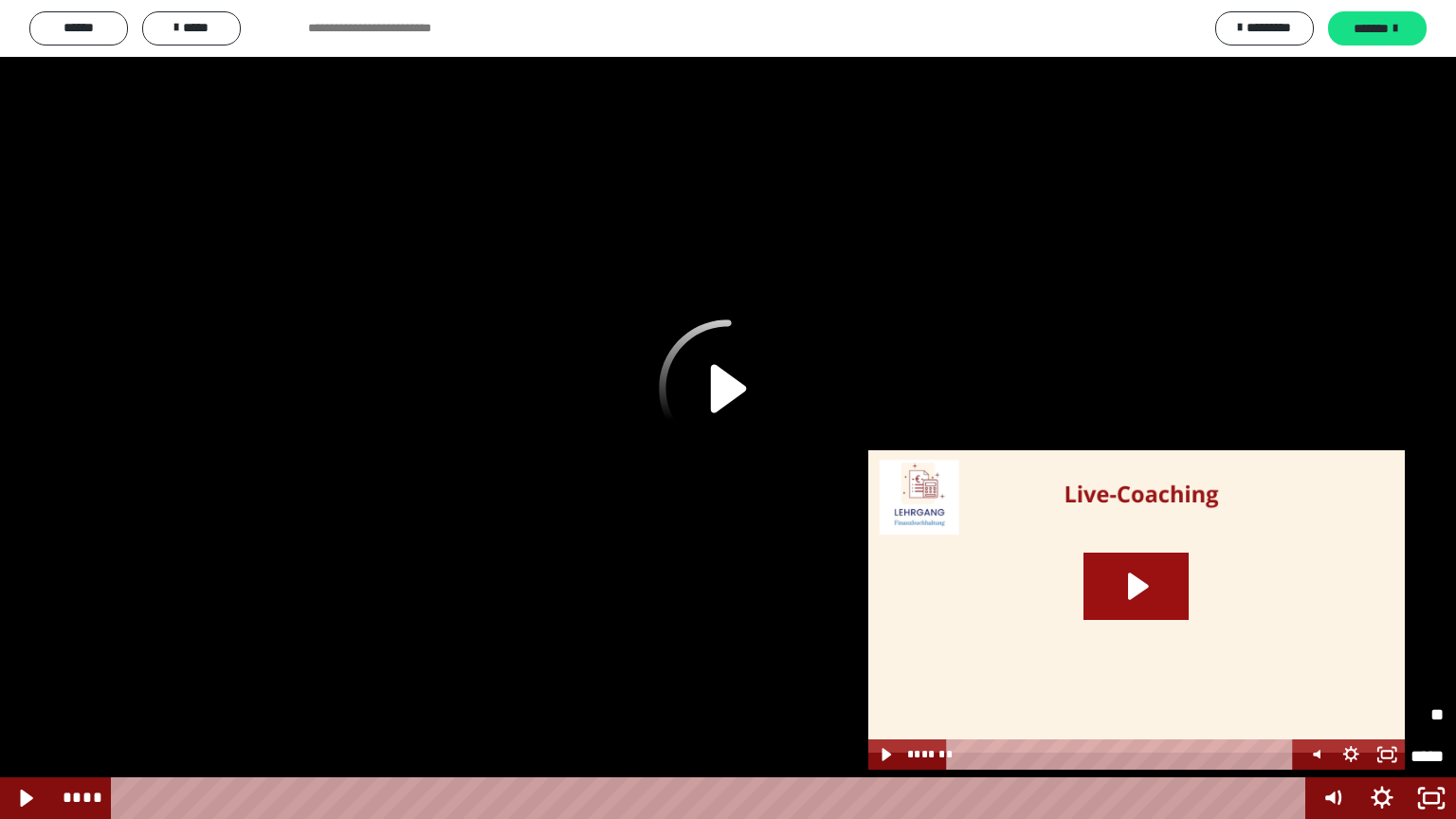 click on "**" at bounding box center [1400, 715] 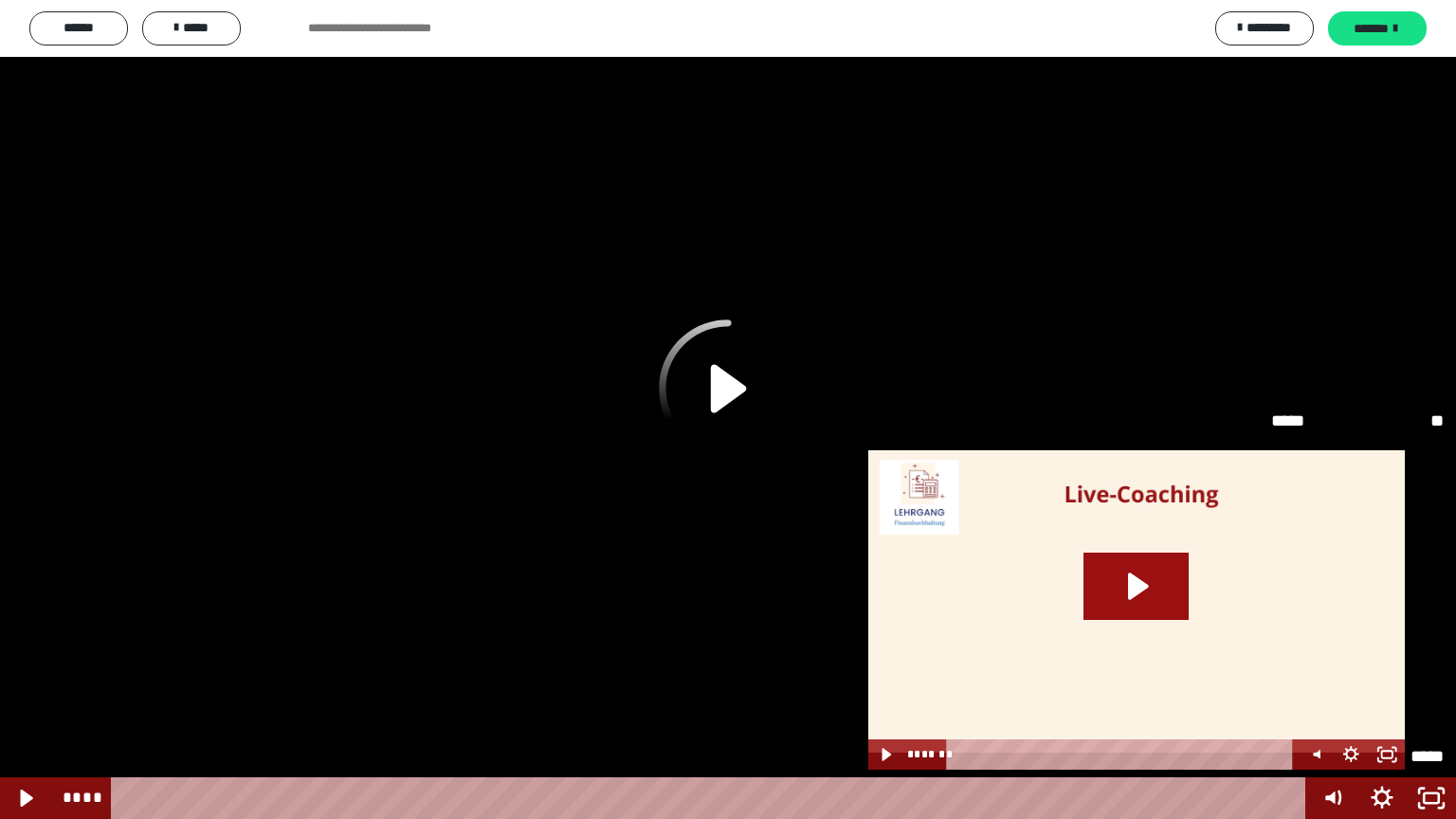 click on "*****" at bounding box center (1357, 590) 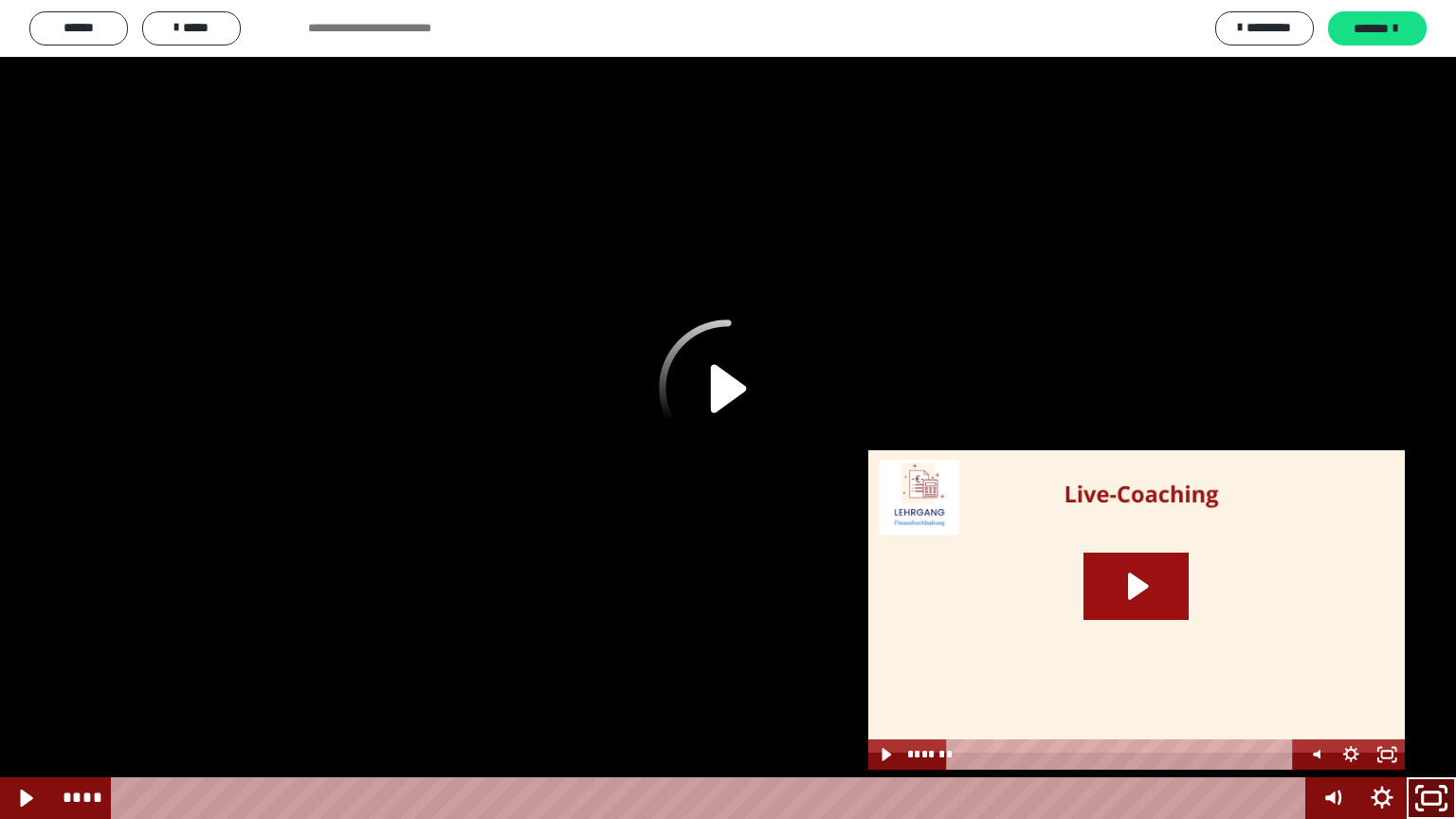 click 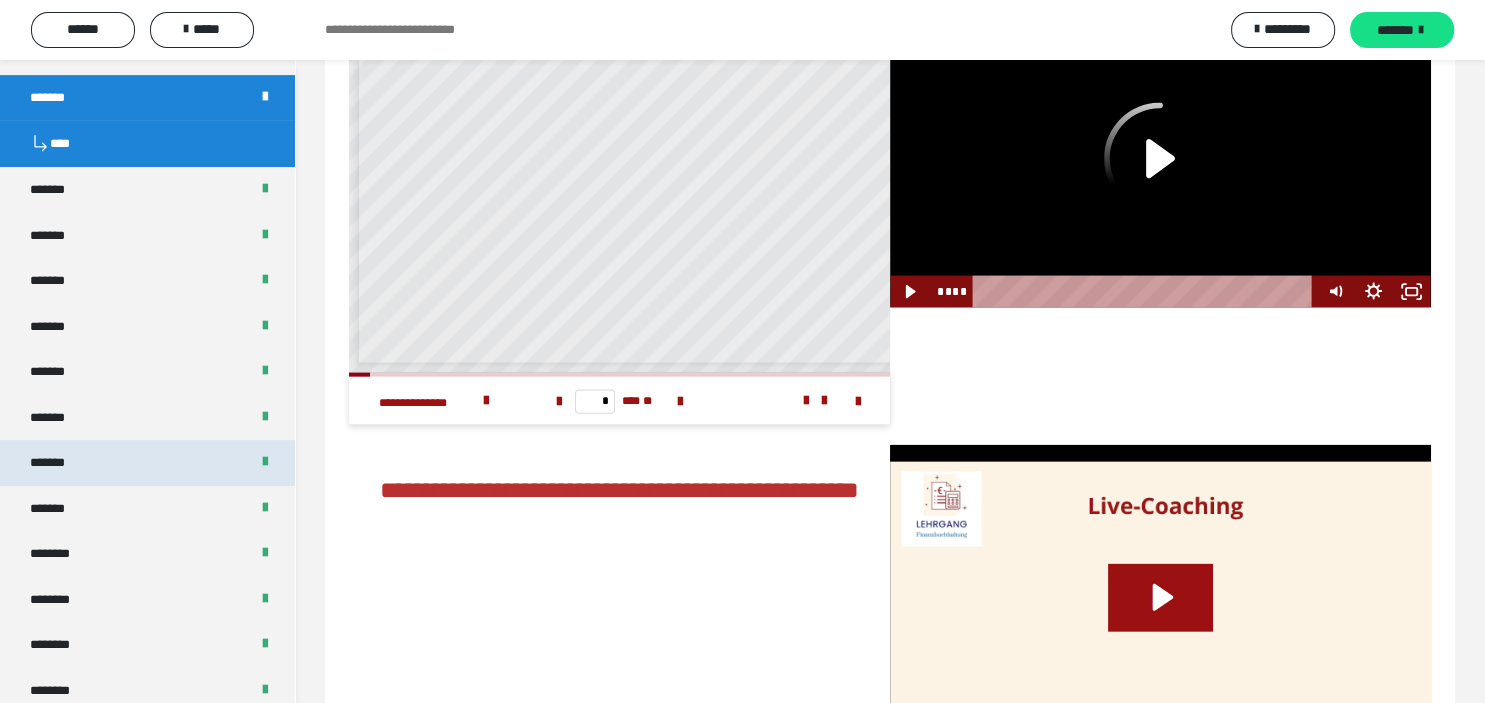 click on "*******" at bounding box center [147, 463] 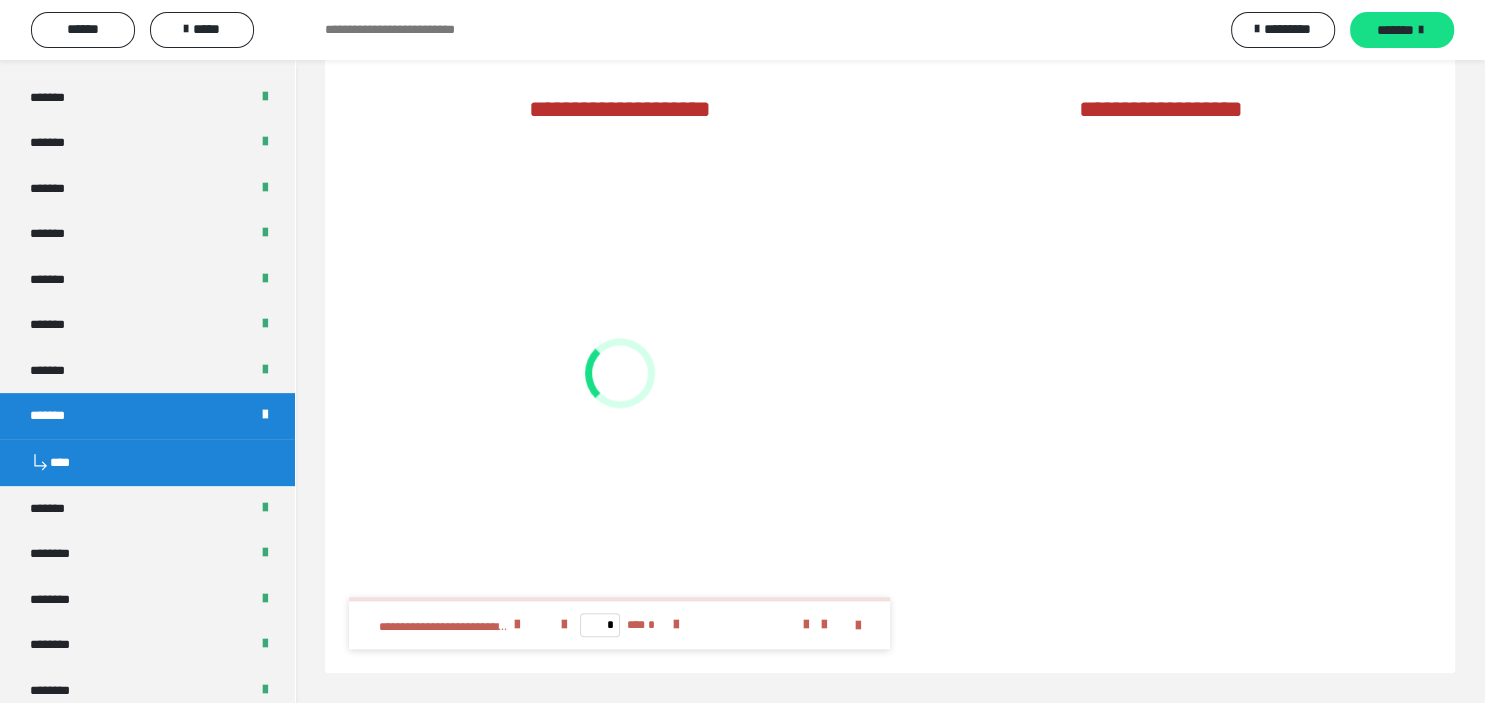 scroll, scrollTop: 2082, scrollLeft: 0, axis: vertical 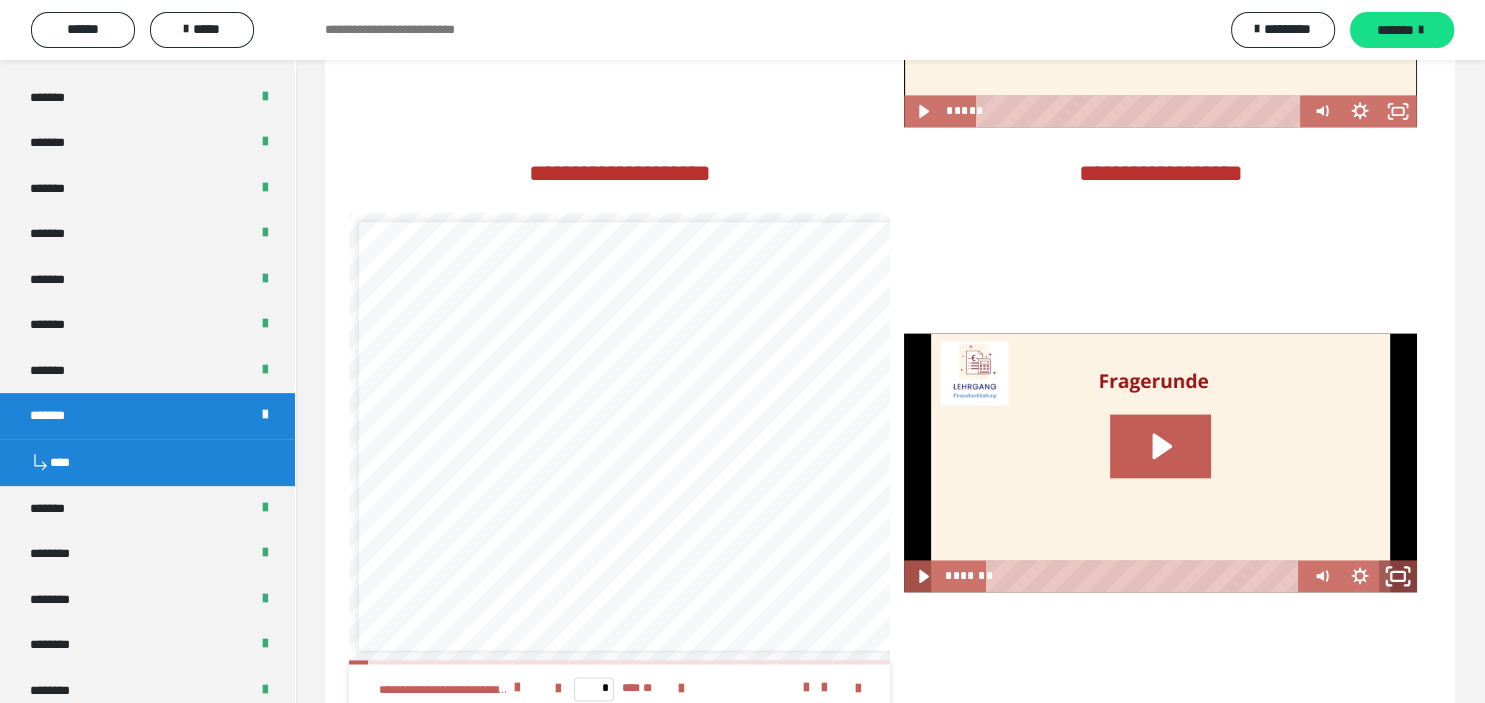 click 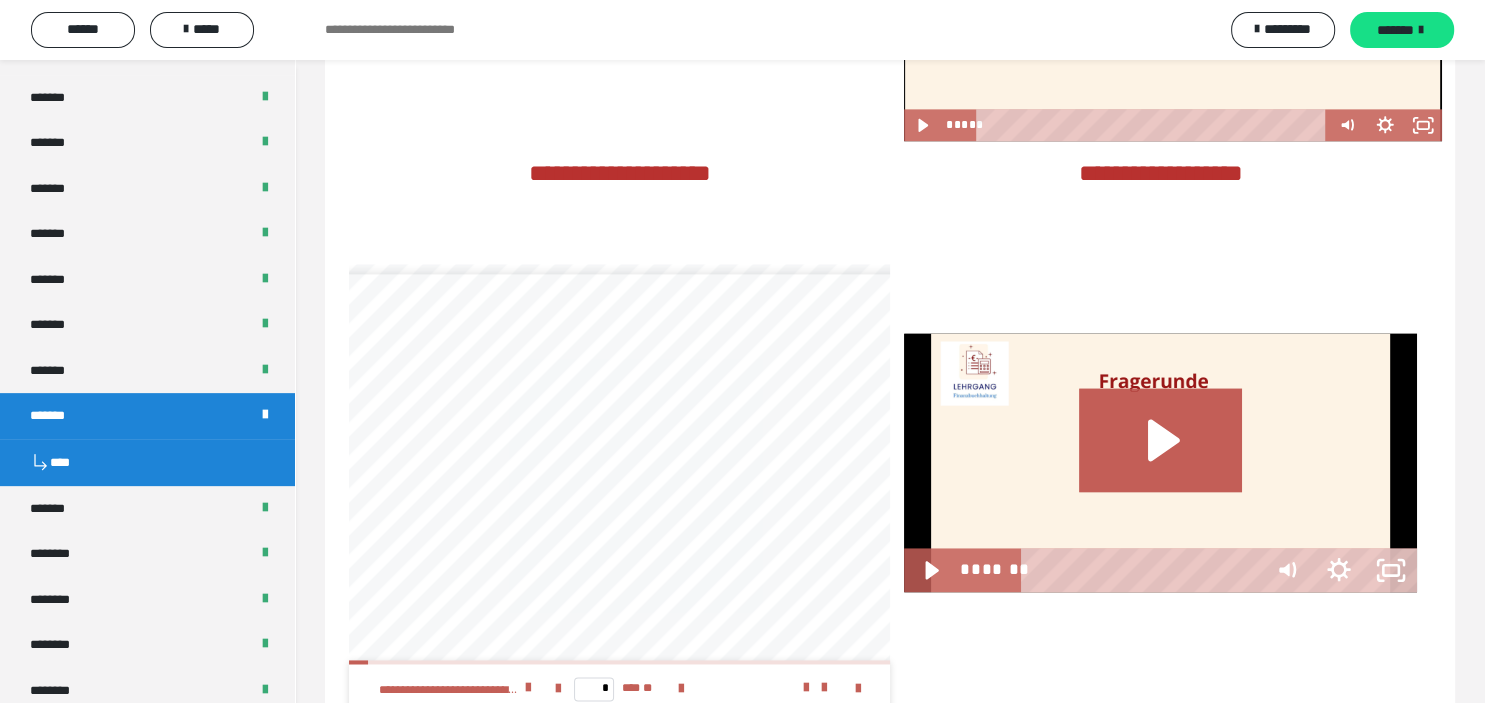 scroll, scrollTop: 2680, scrollLeft: 0, axis: vertical 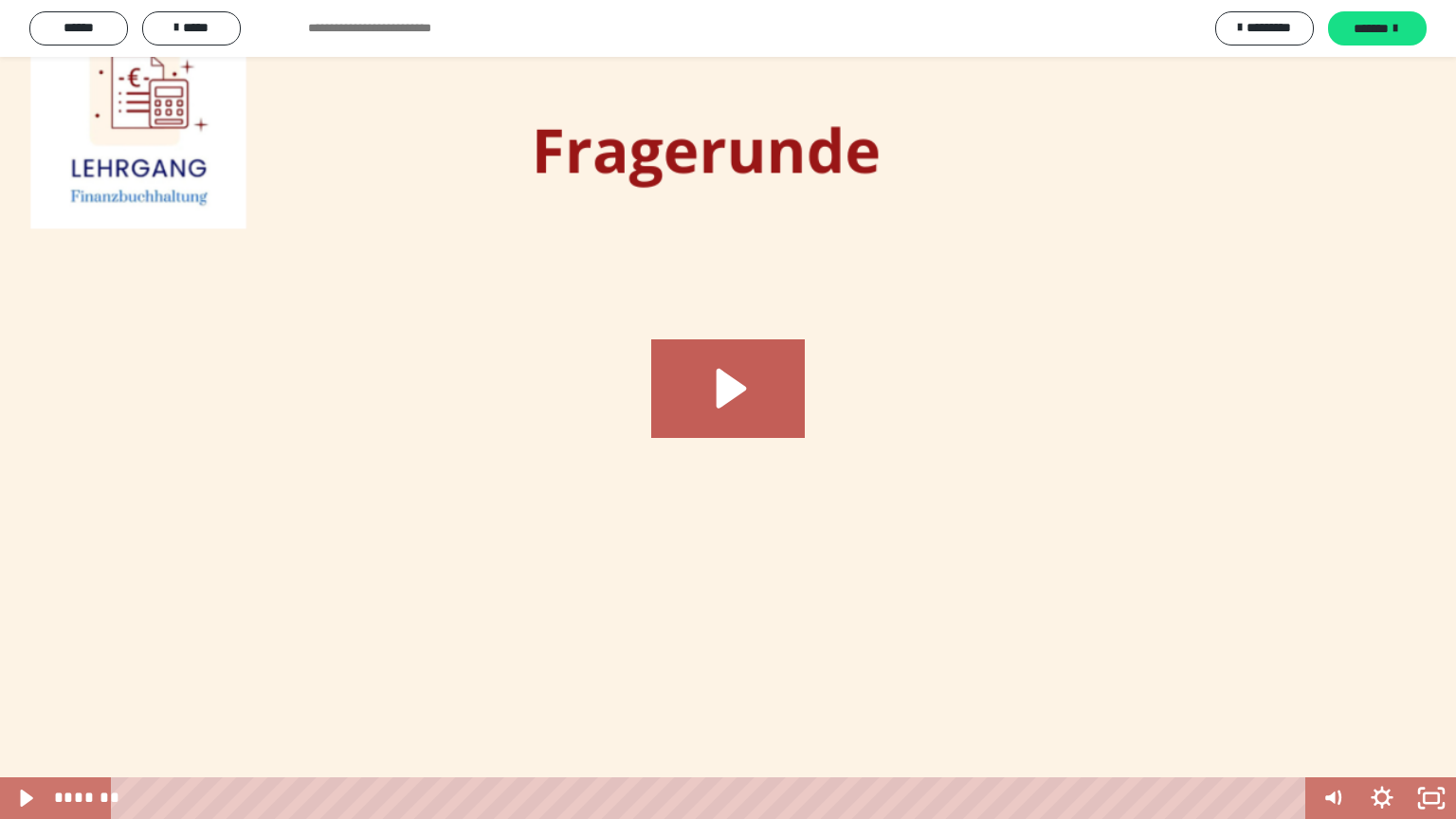 click at bounding box center (728, 410) 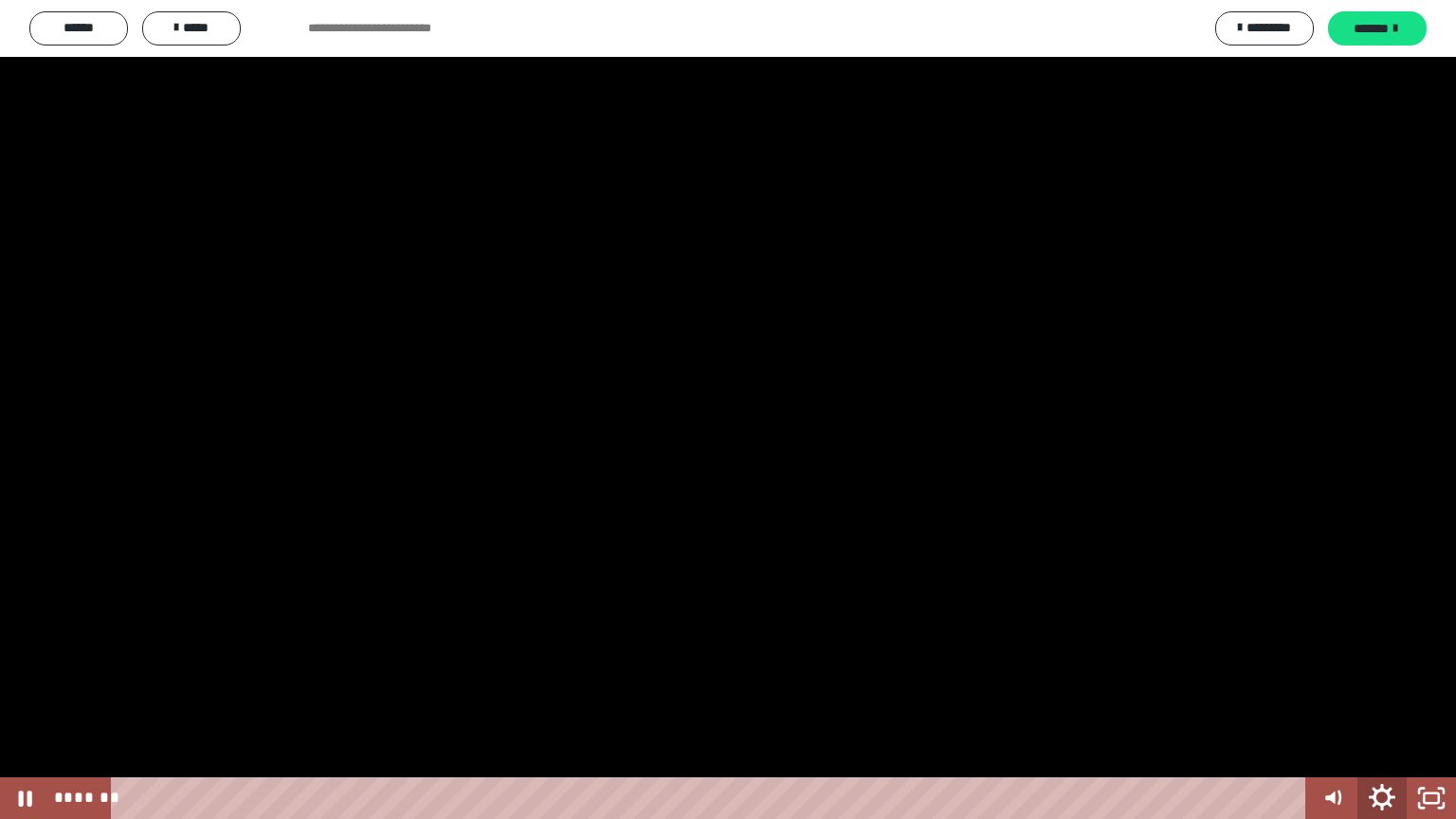 click 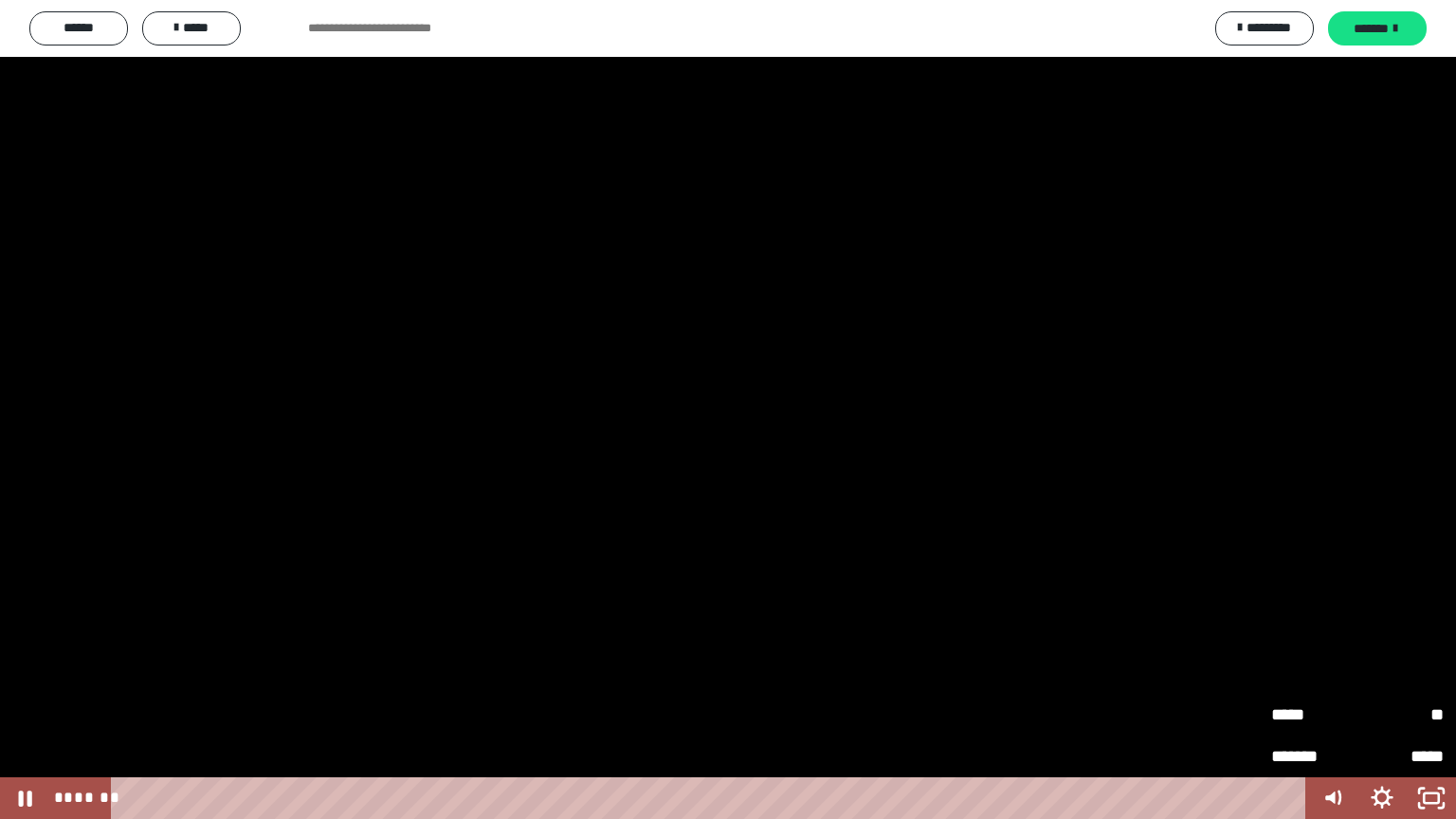 click on "**" at bounding box center [1400, 715] 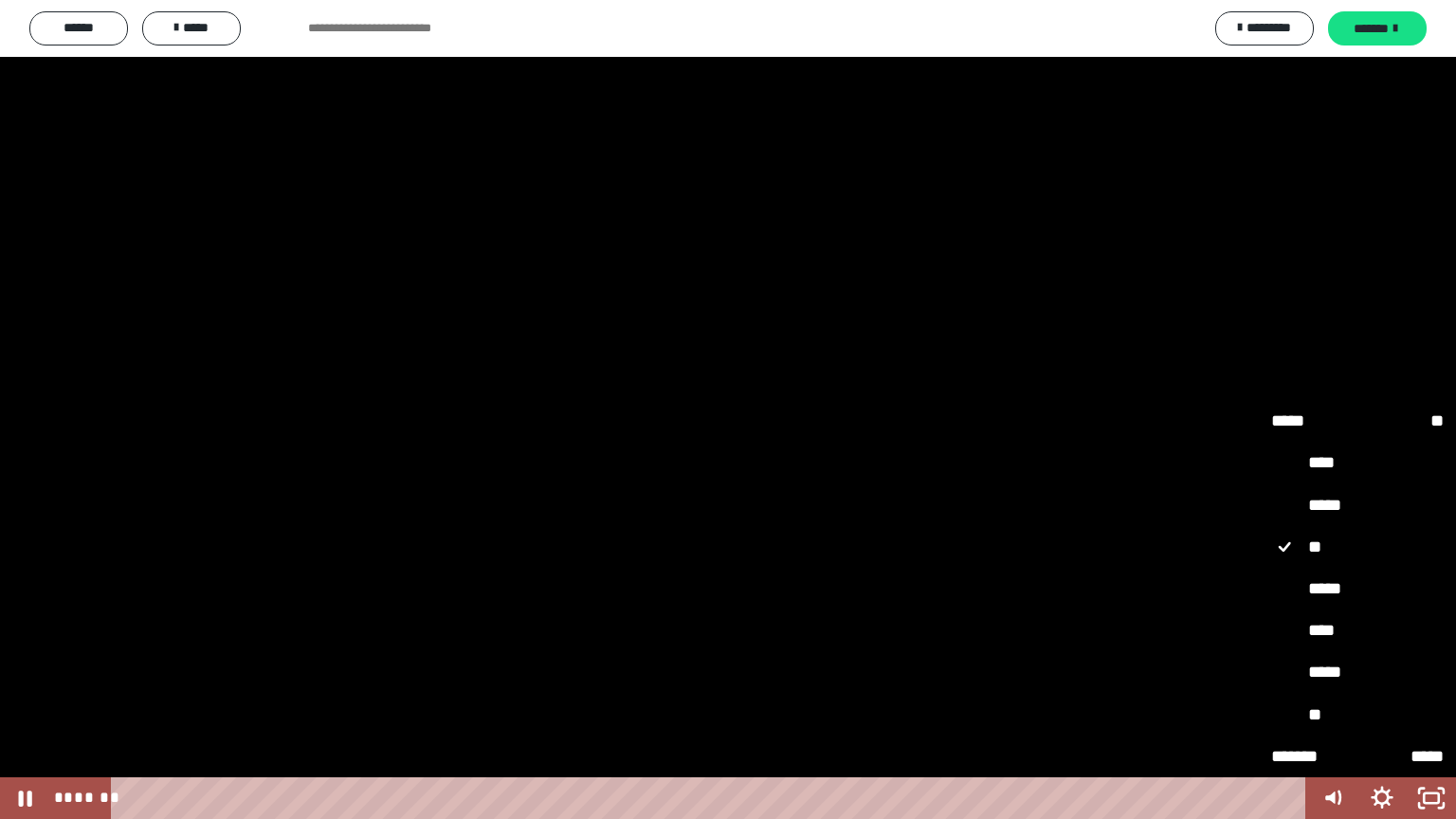 click on "*****" at bounding box center [1357, 590] 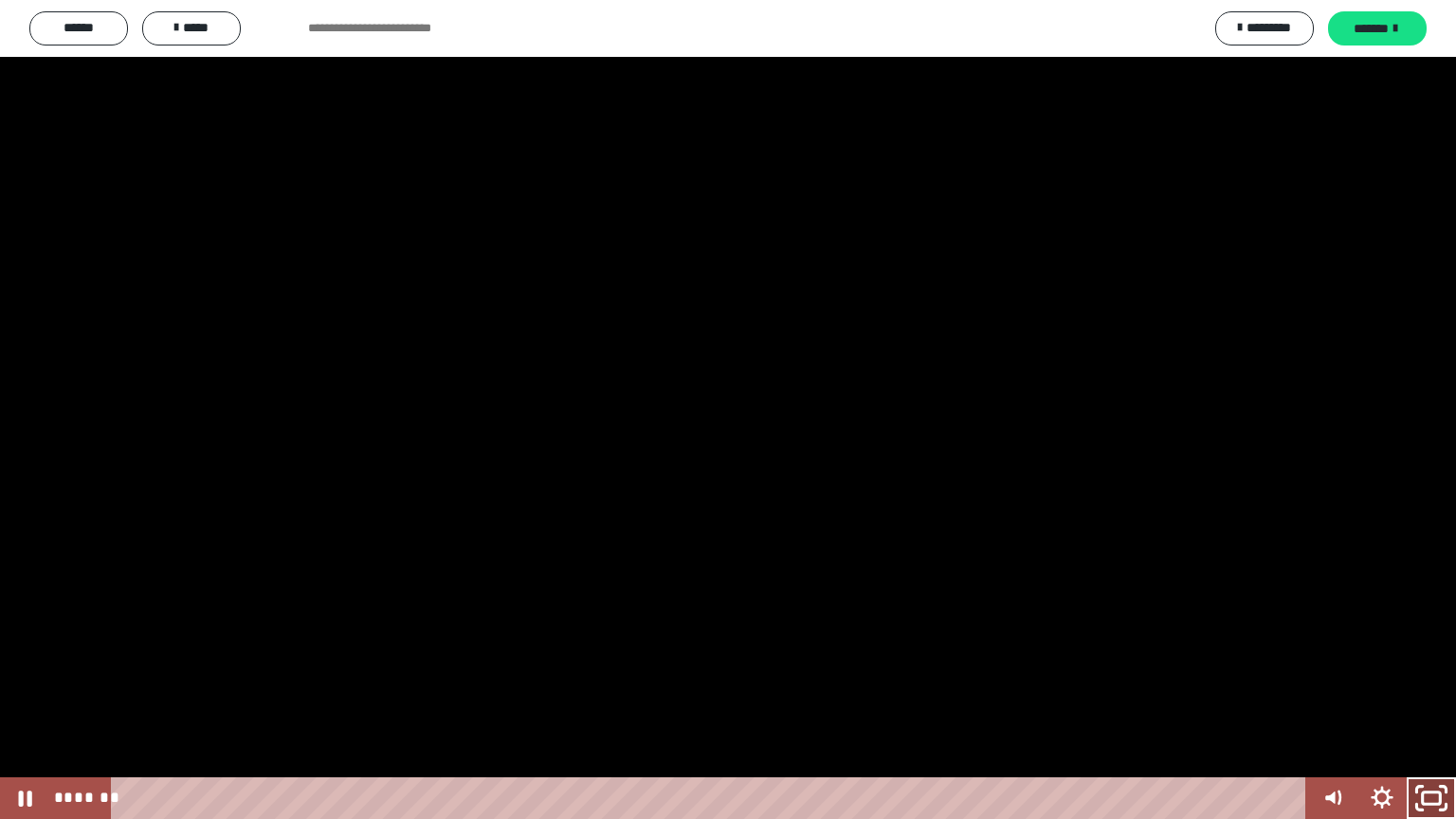 click 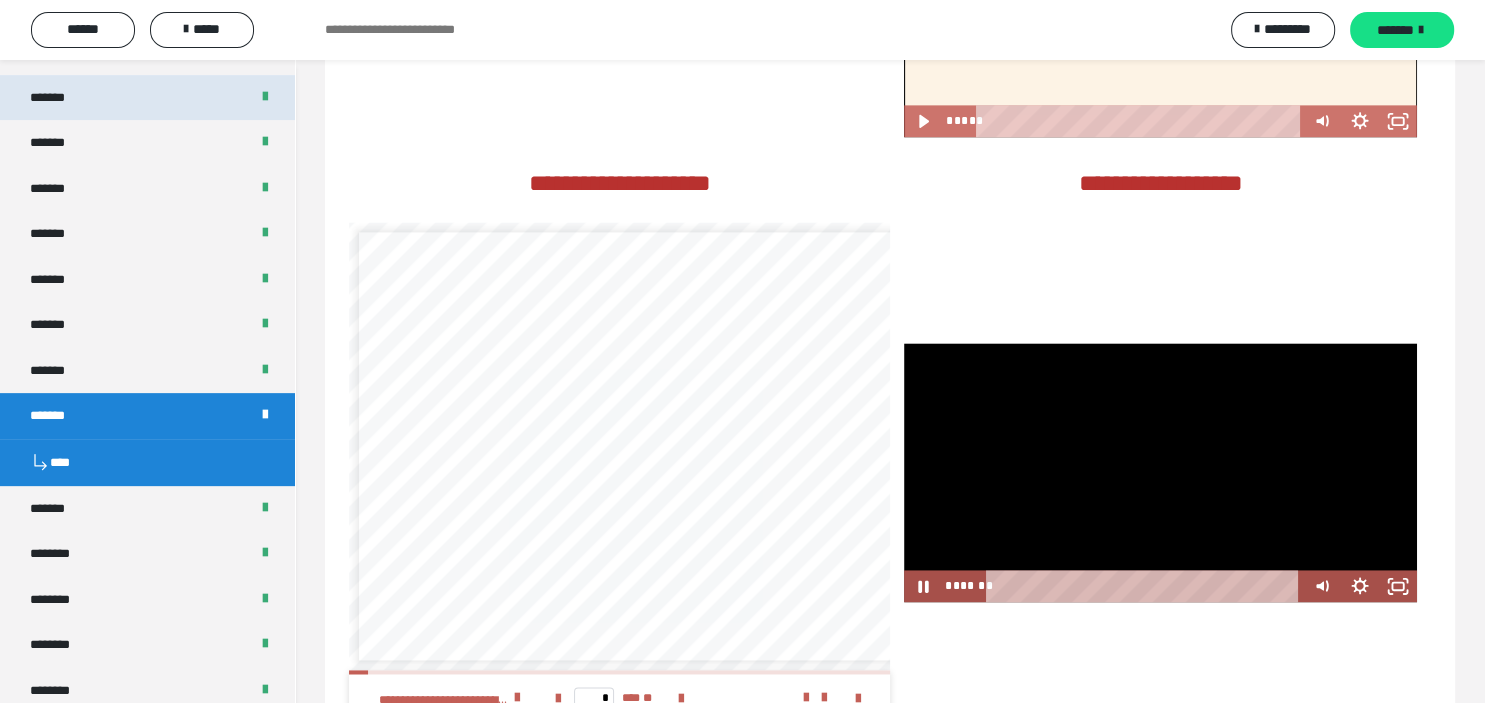 click on "*******" at bounding box center (57, 98) 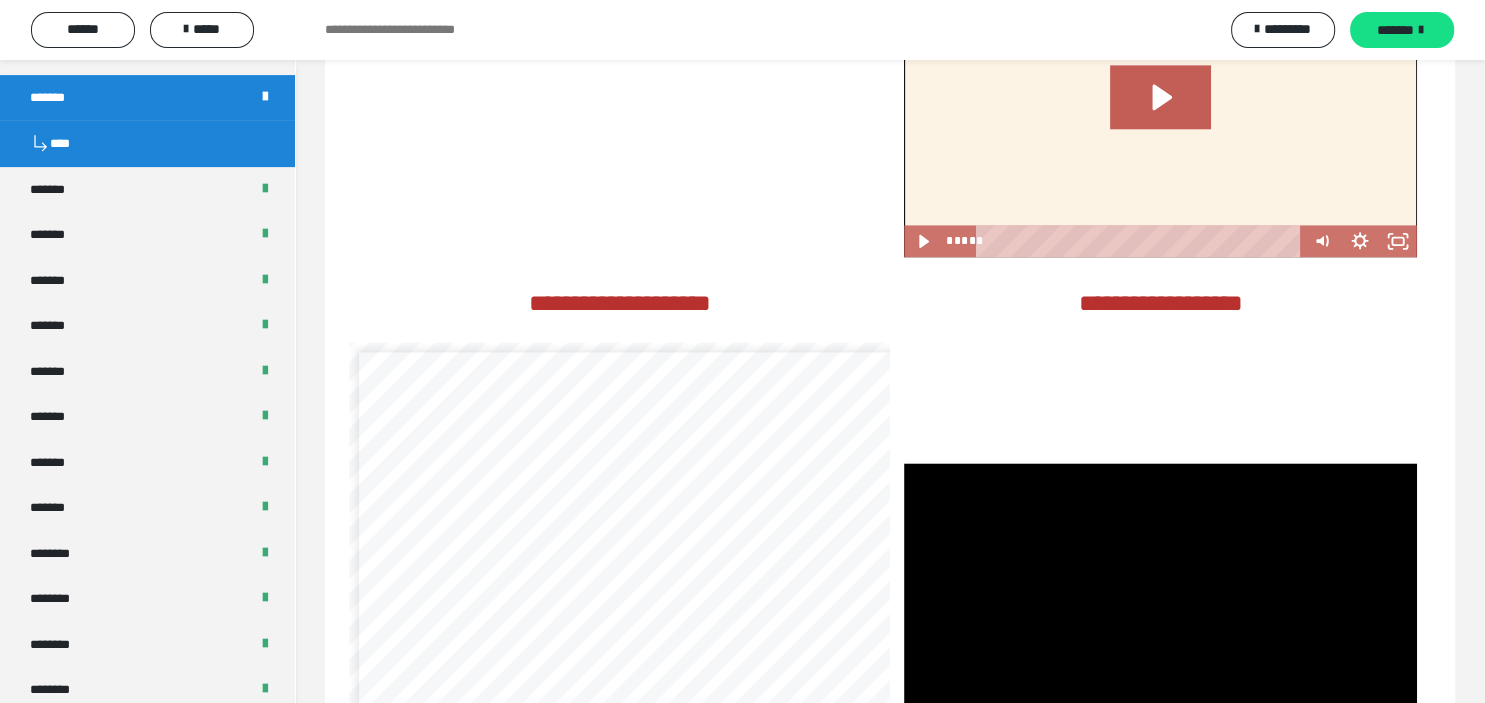 scroll, scrollTop: 2800, scrollLeft: 0, axis: vertical 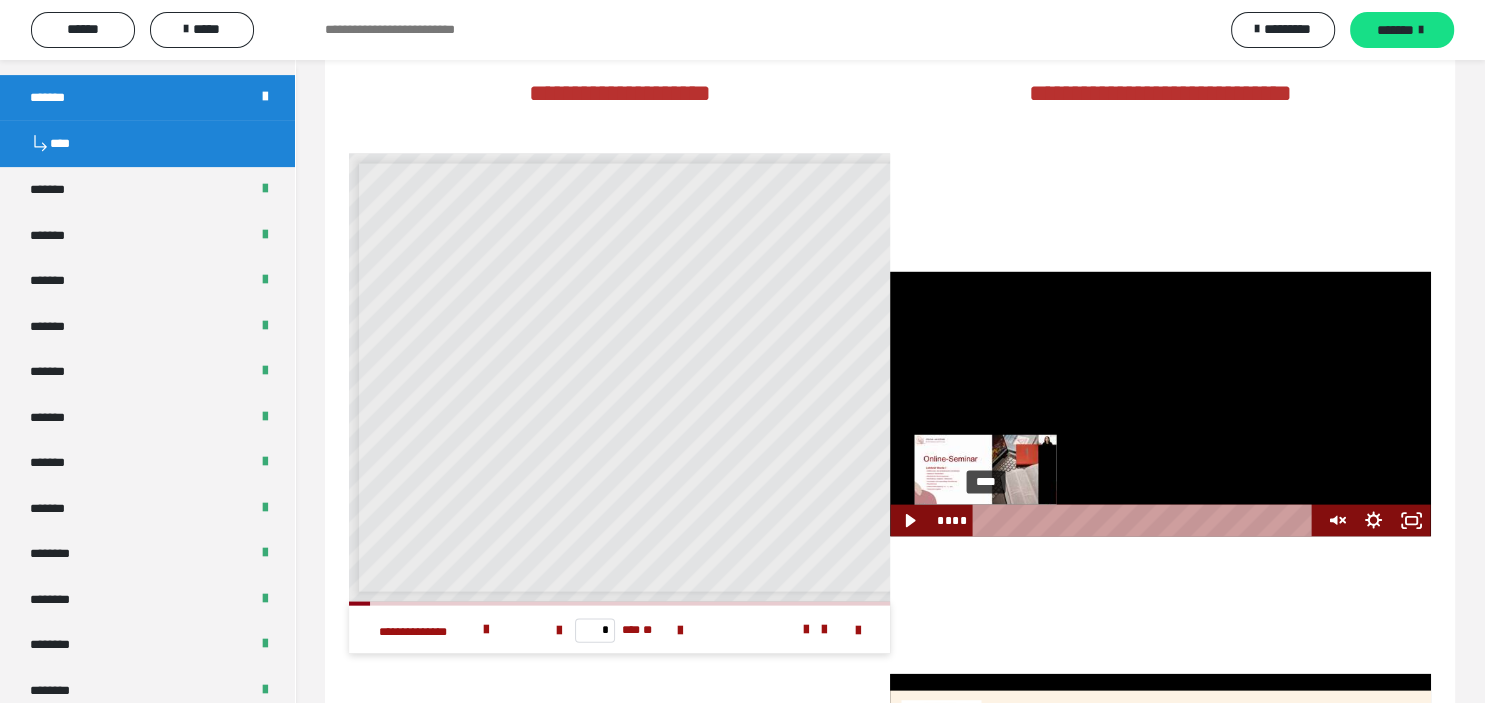 click on "****" at bounding box center [1146, 521] 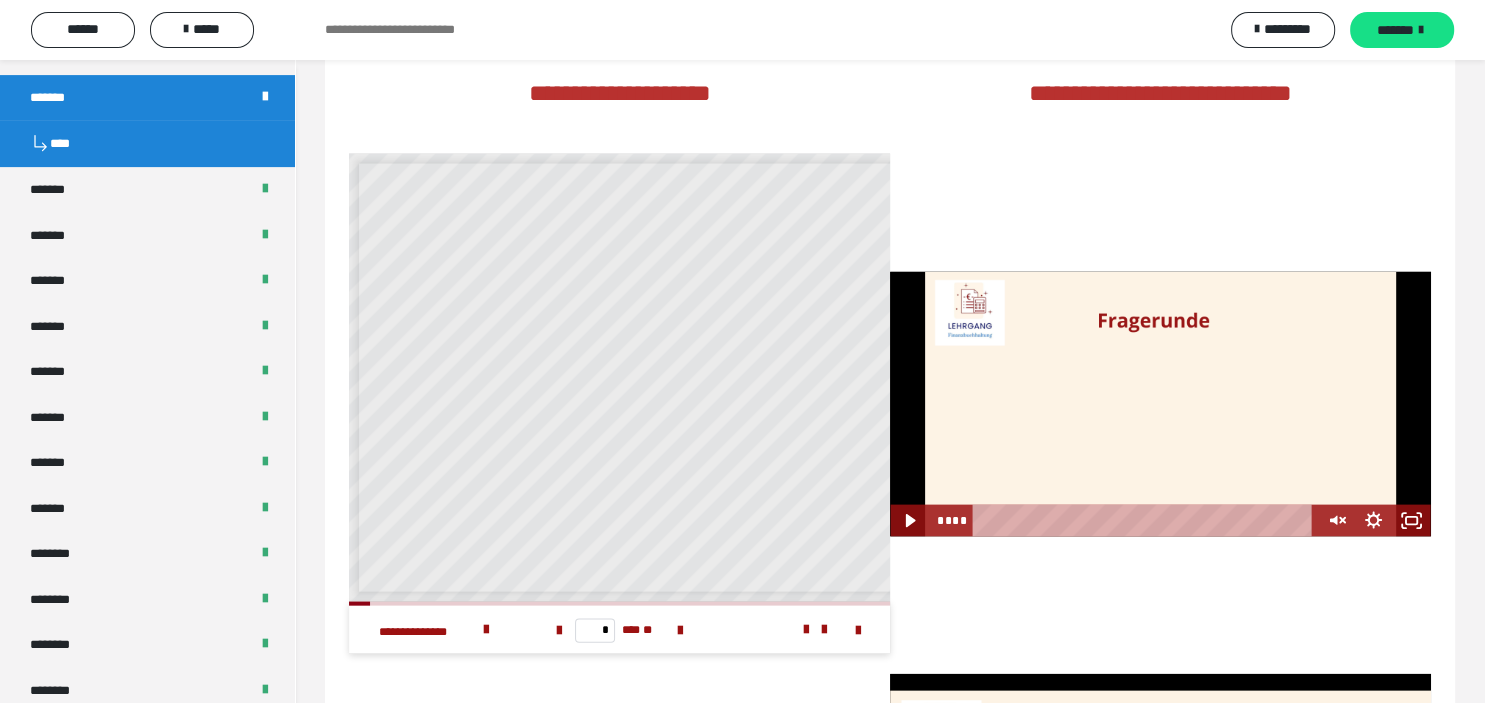 click at bounding box center [1160, 404] 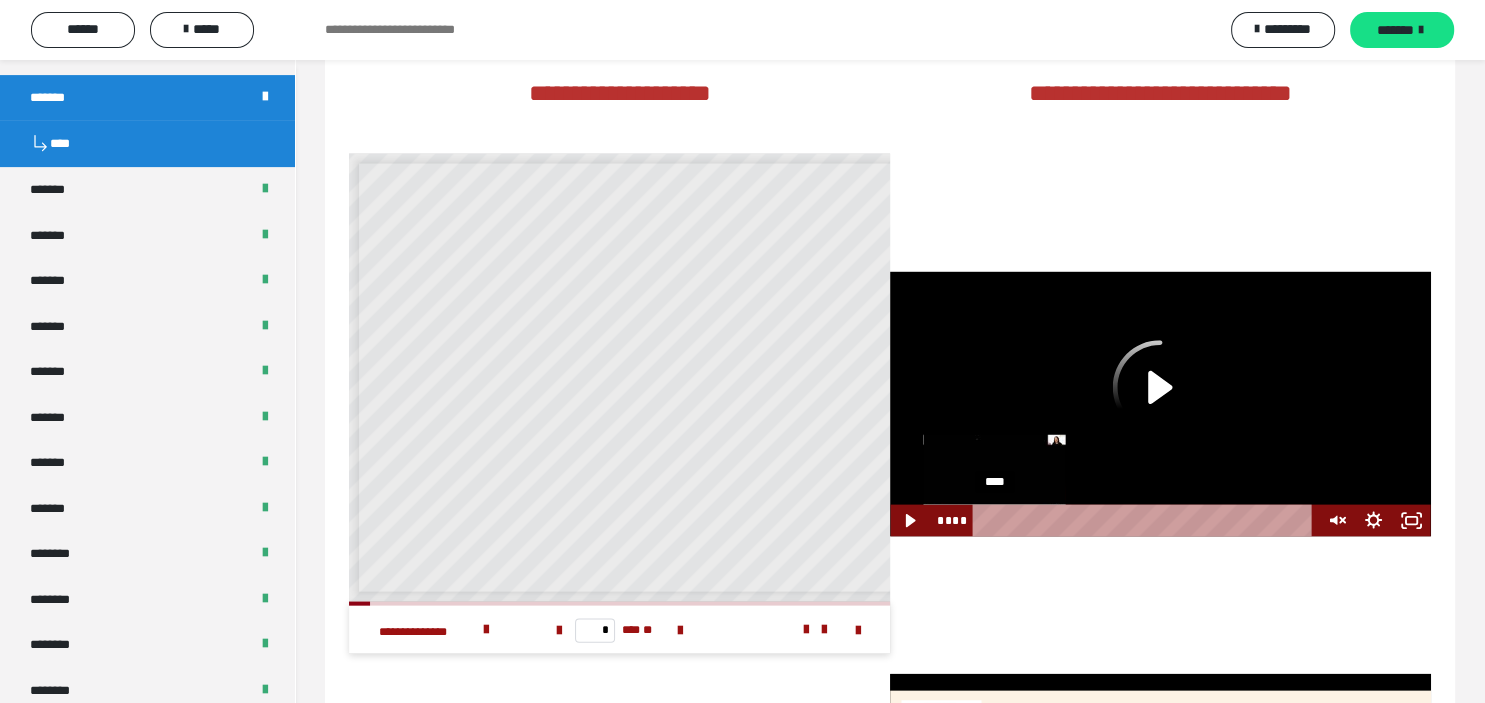 click on "****" at bounding box center [1146, 521] 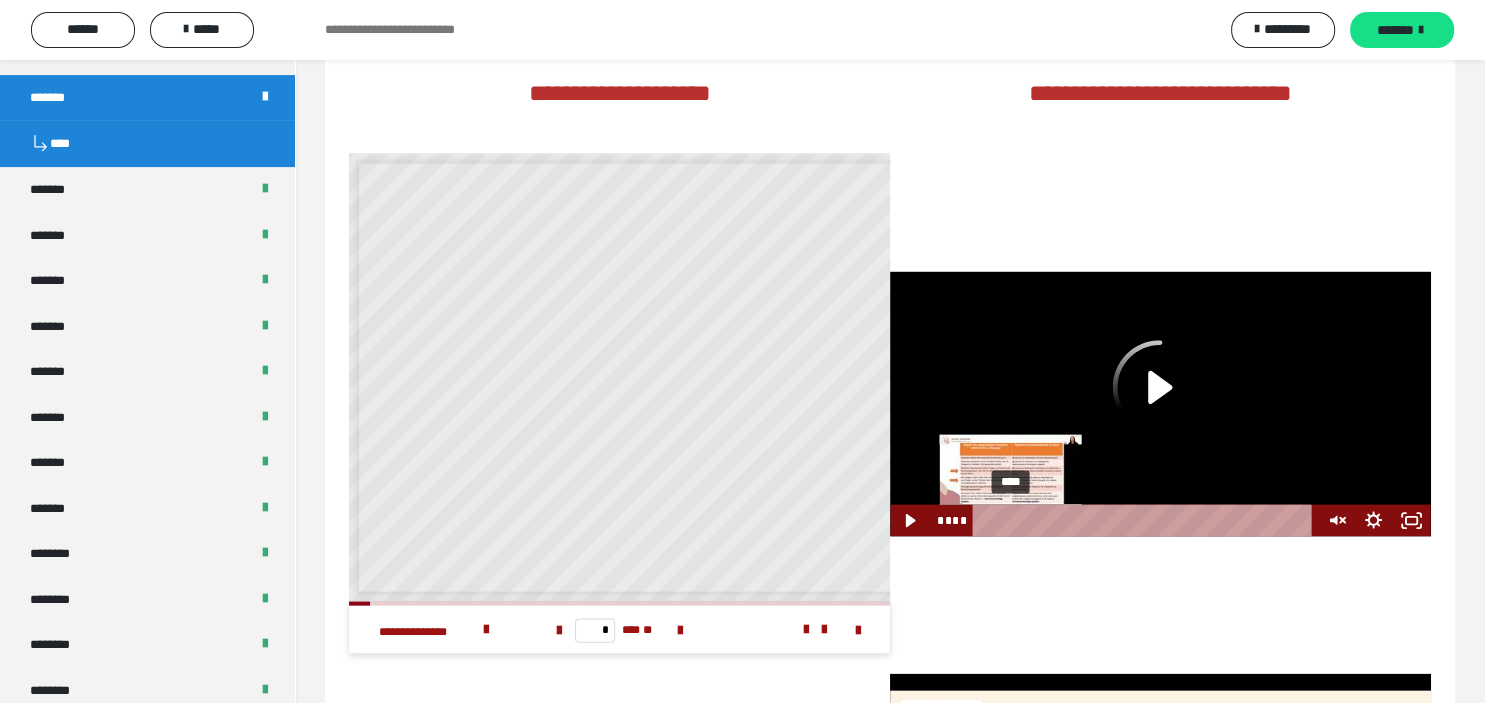 click on "****" at bounding box center (1146, 521) 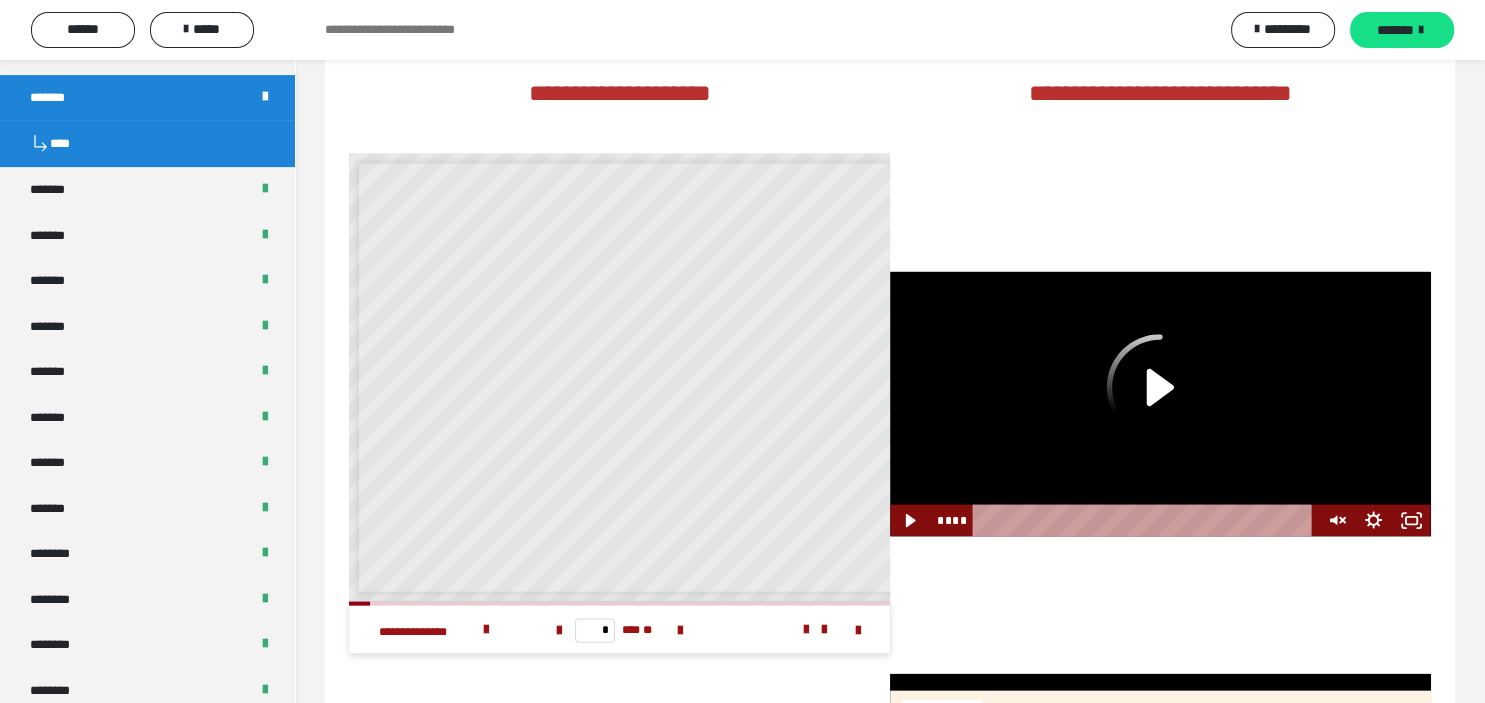 click 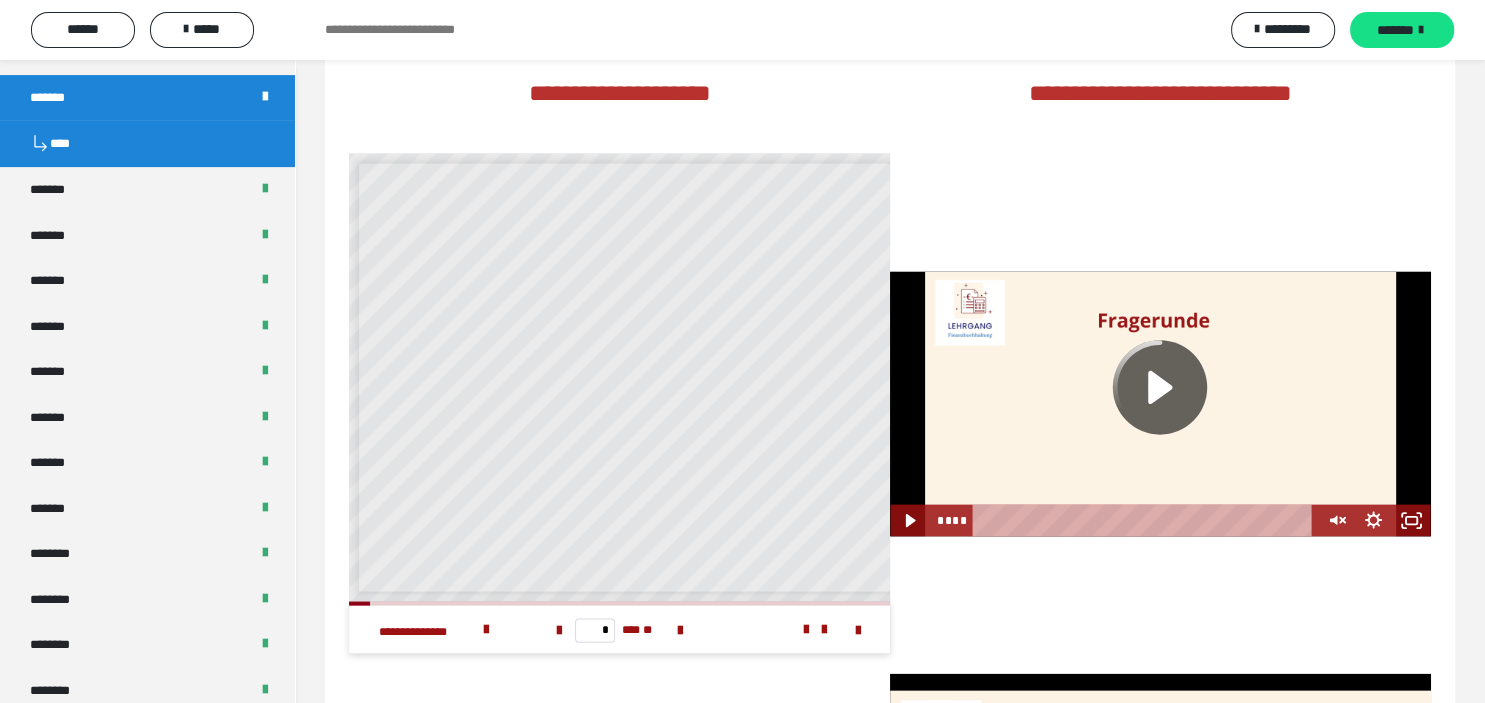 click 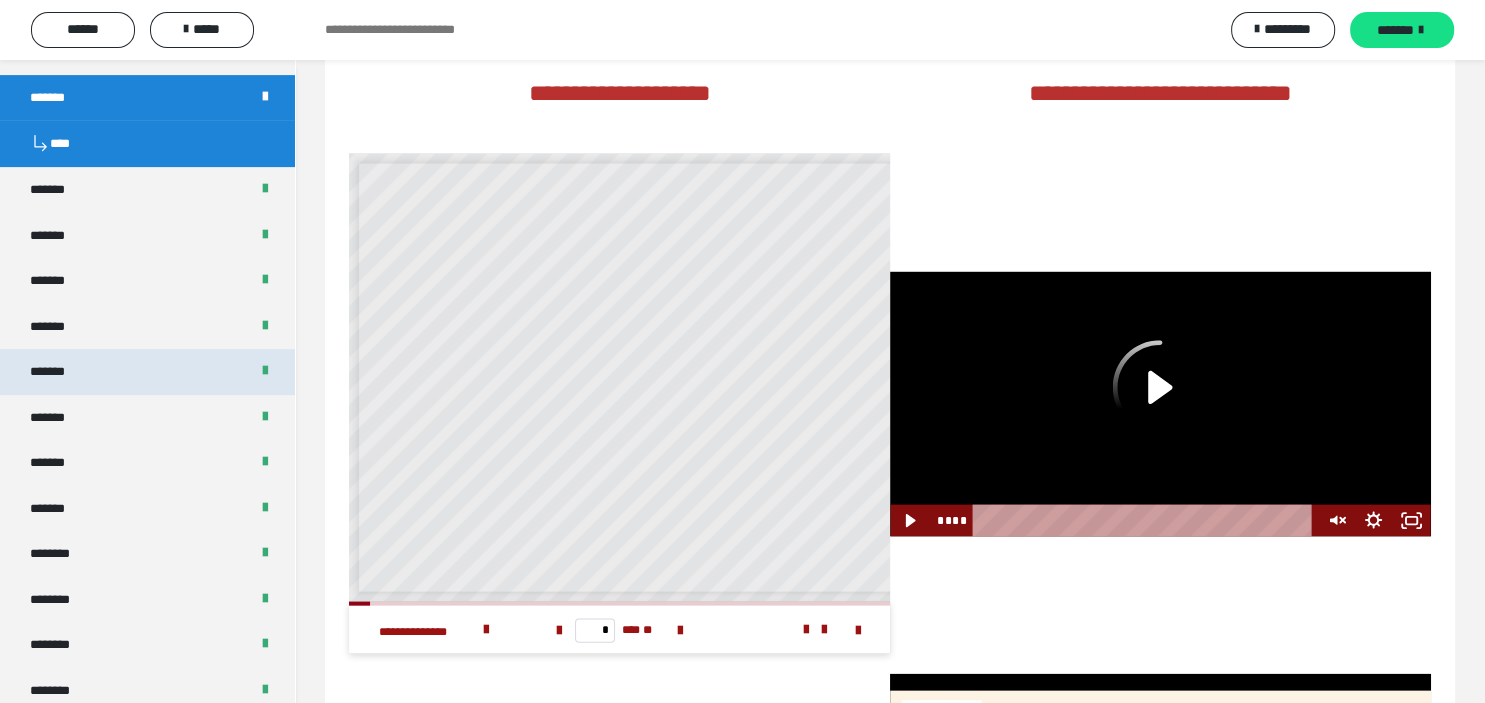 click on "*******" at bounding box center (147, 372) 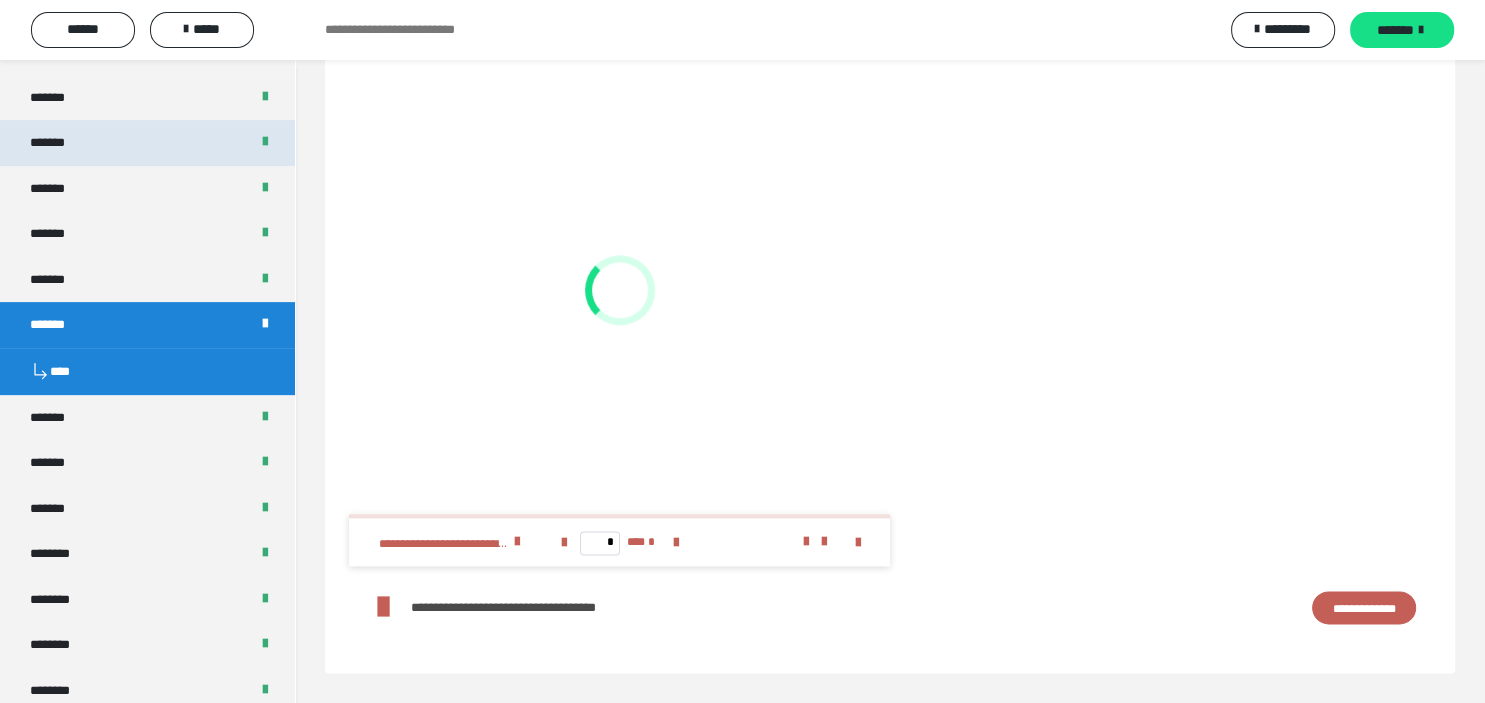 scroll, scrollTop: 2600, scrollLeft: 0, axis: vertical 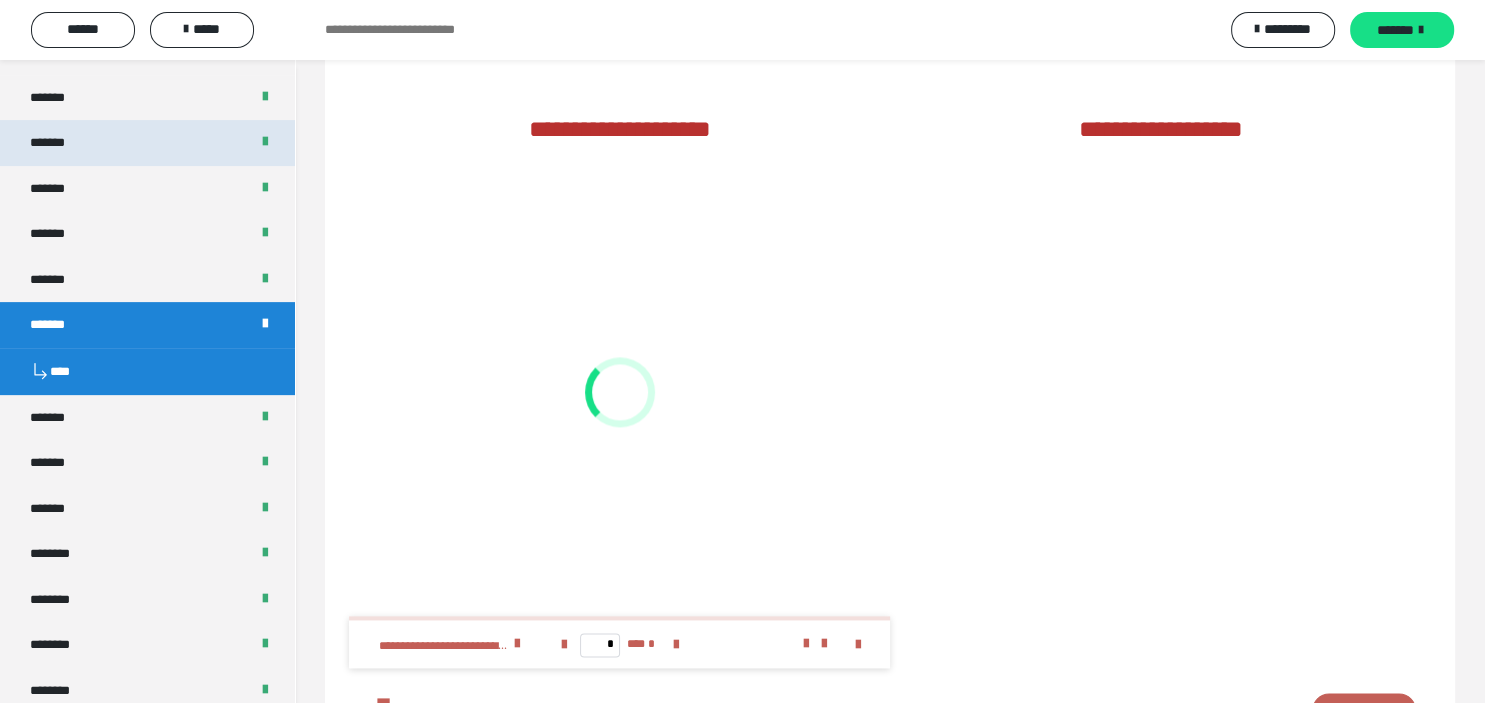 click on "*******" at bounding box center (147, 143) 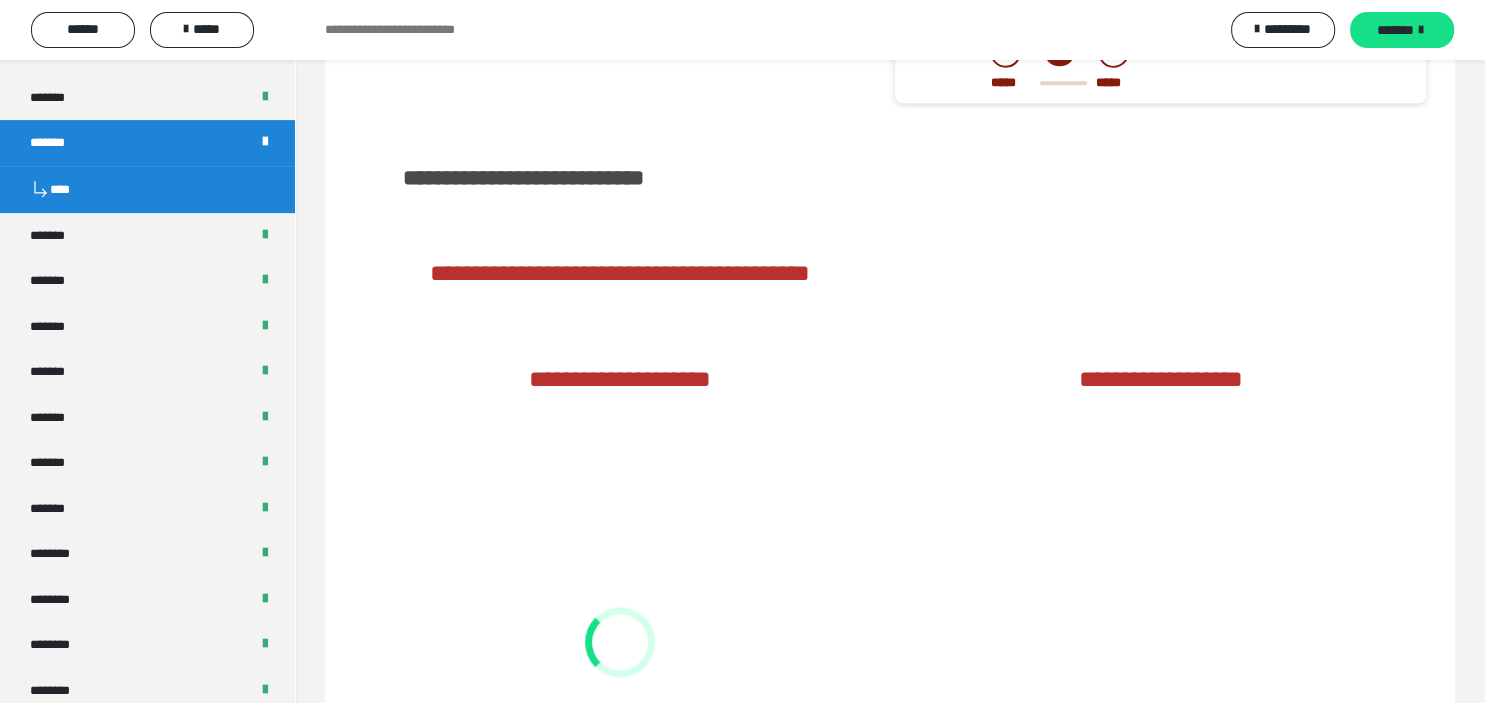 scroll, scrollTop: 2543, scrollLeft: 0, axis: vertical 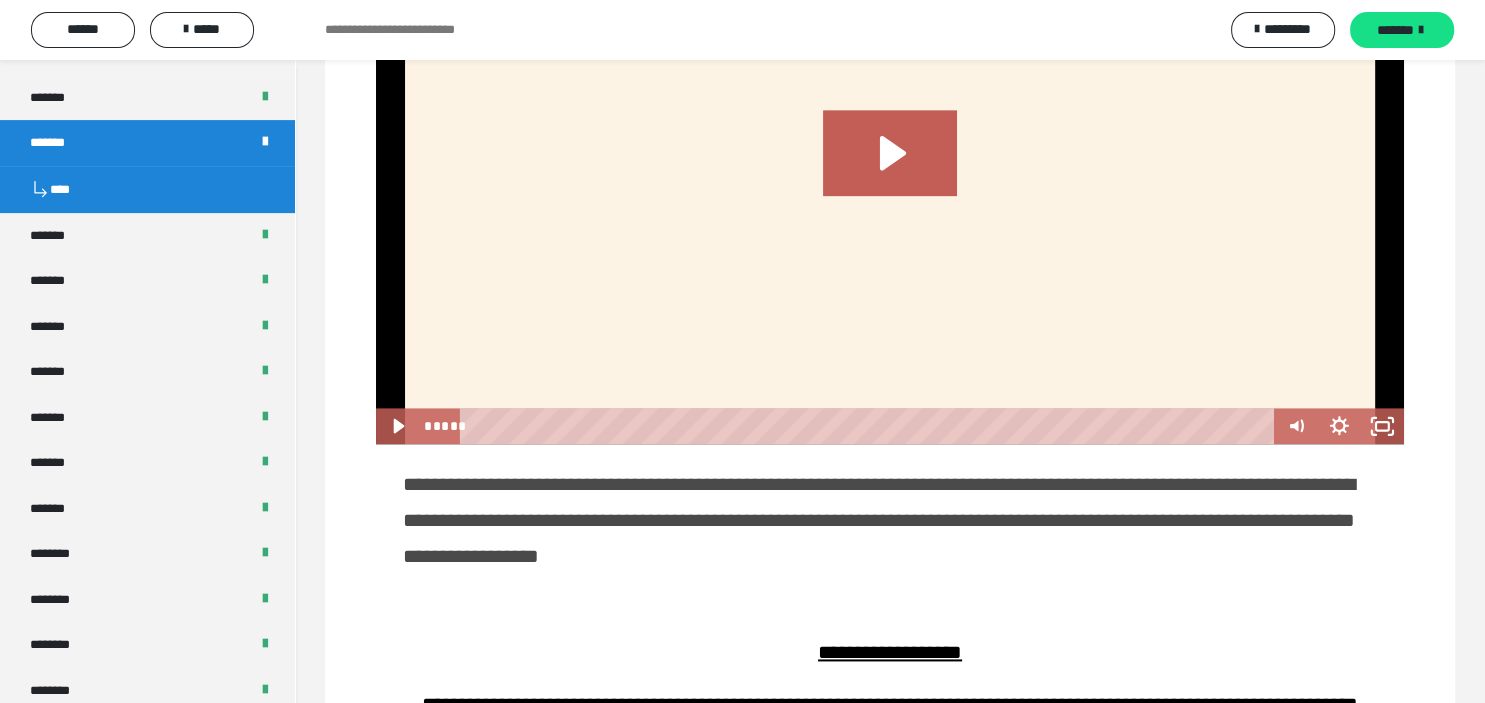 click on "**********" at bounding box center (890, 49) 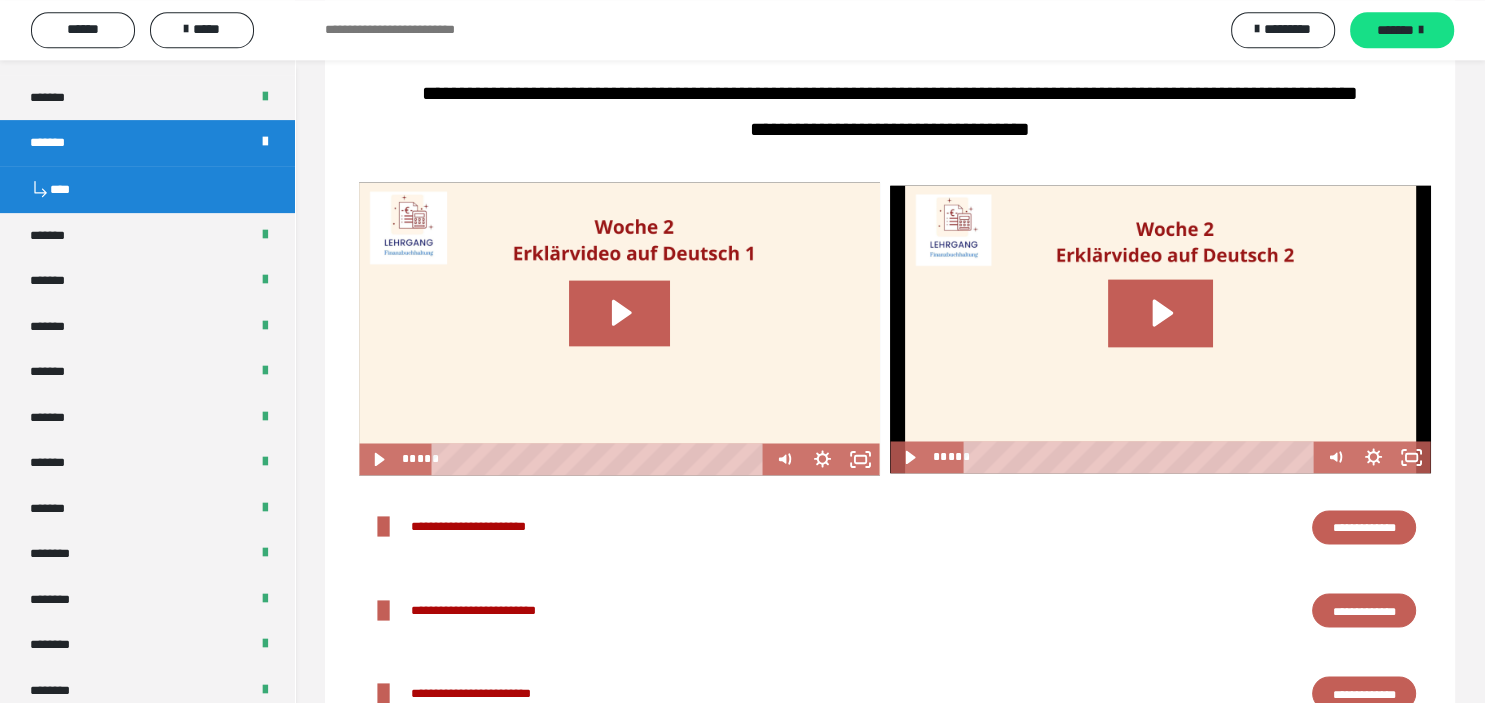 scroll, scrollTop: 0, scrollLeft: 0, axis: both 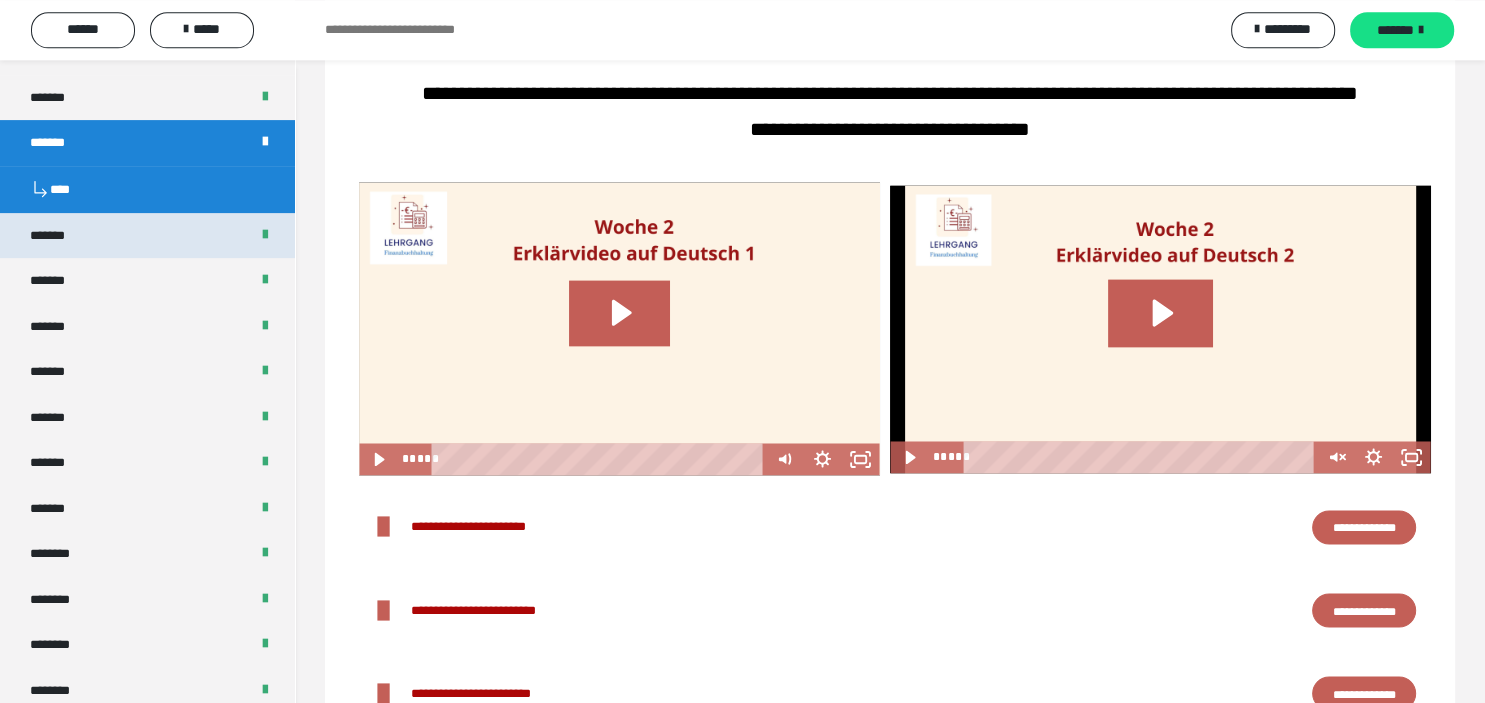 click on "*******" at bounding box center (147, 236) 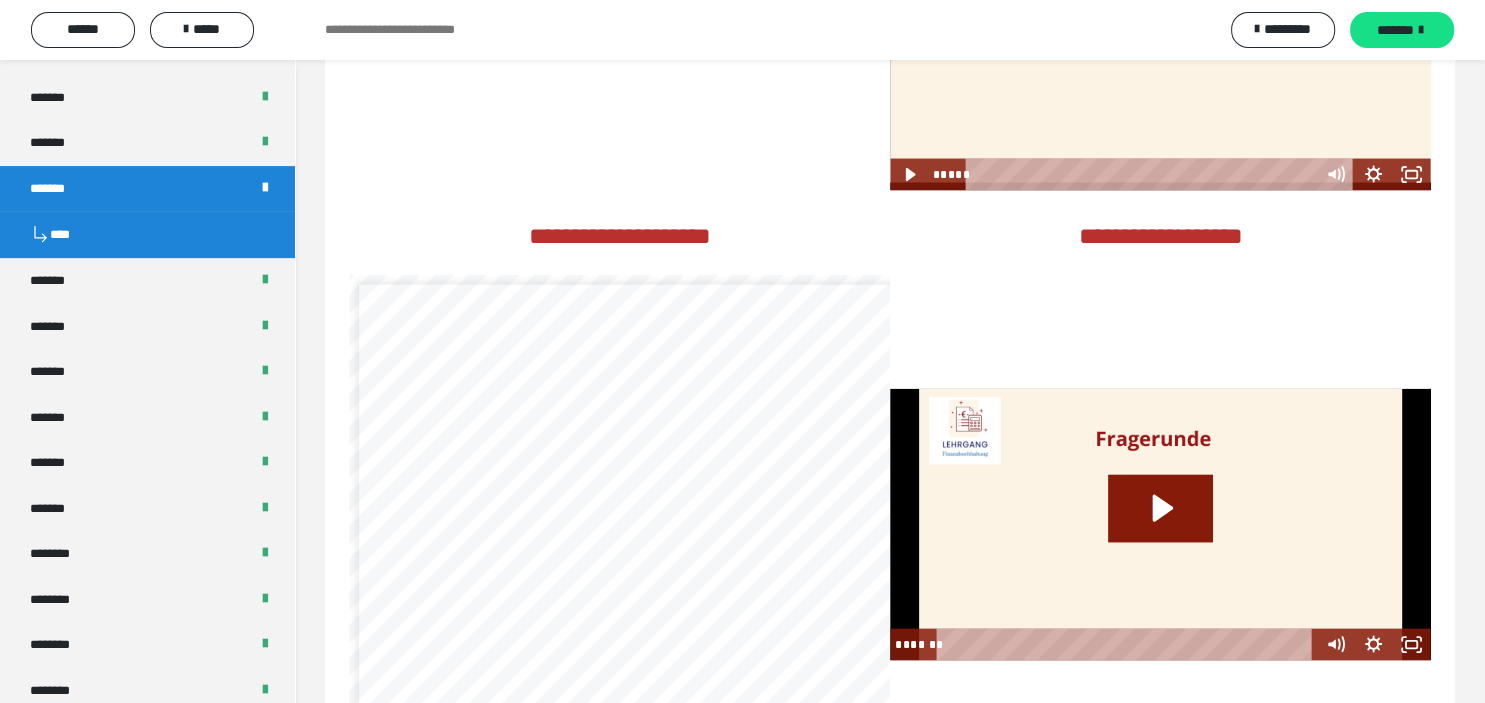 scroll, scrollTop: 4049, scrollLeft: 0, axis: vertical 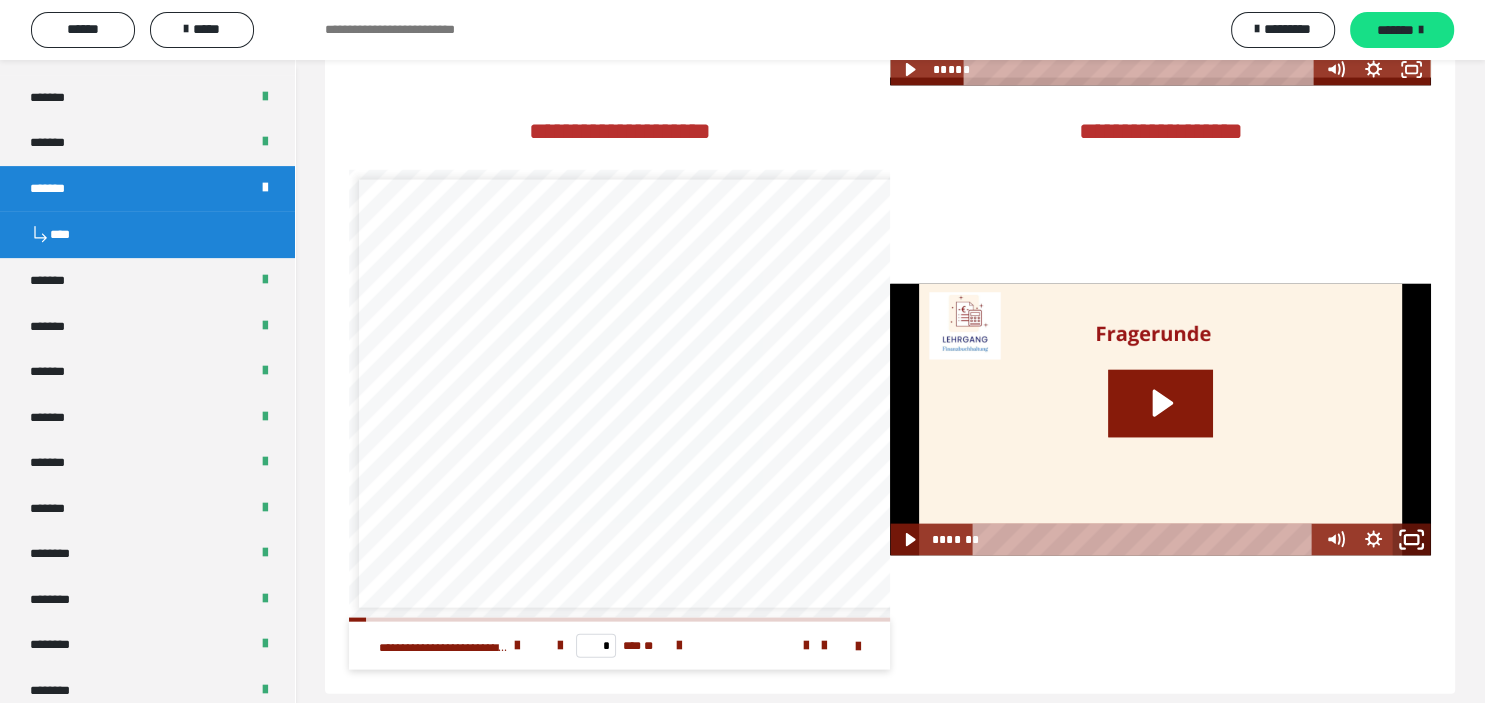 click 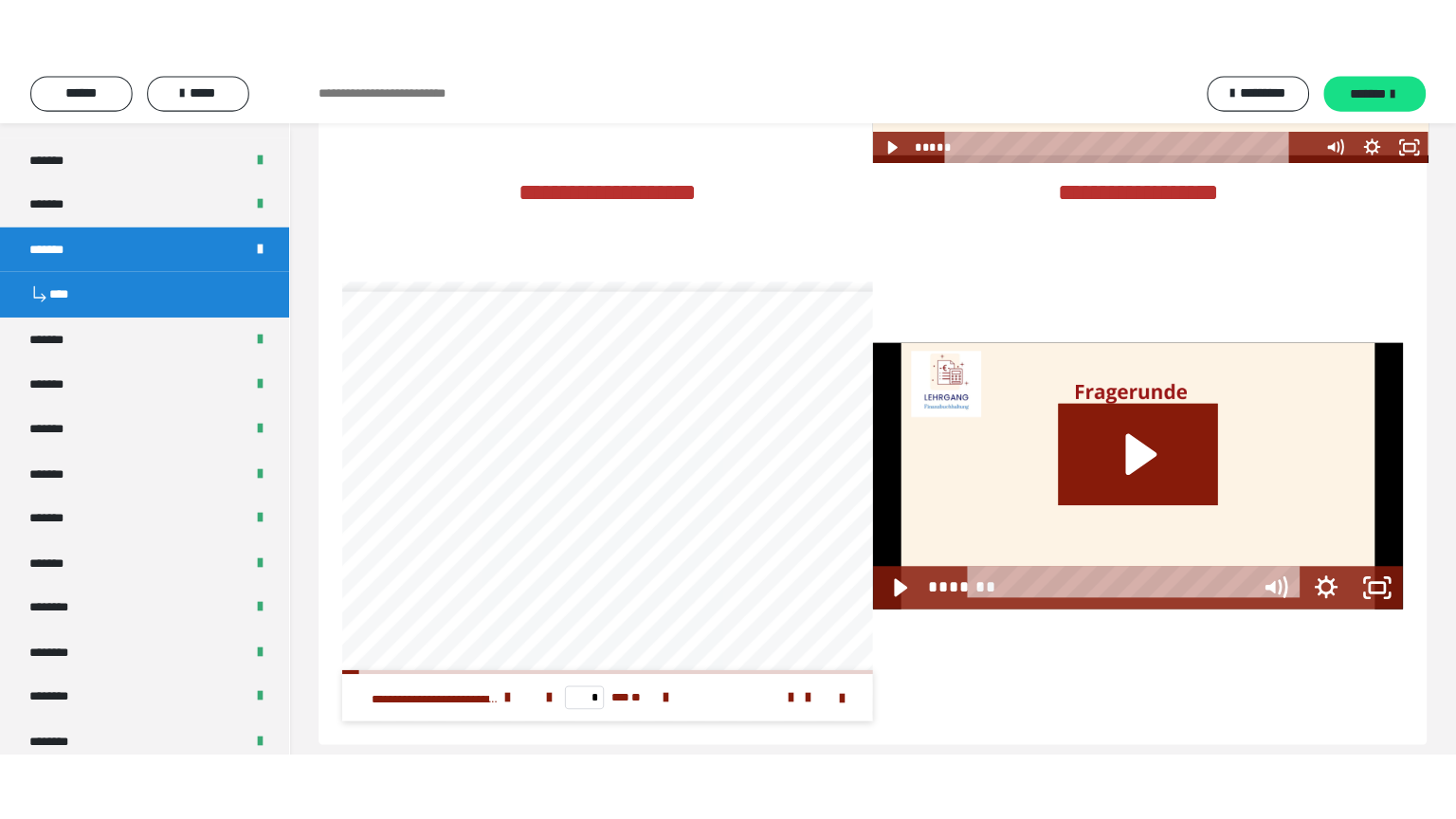 scroll, scrollTop: 3823, scrollLeft: 0, axis: vertical 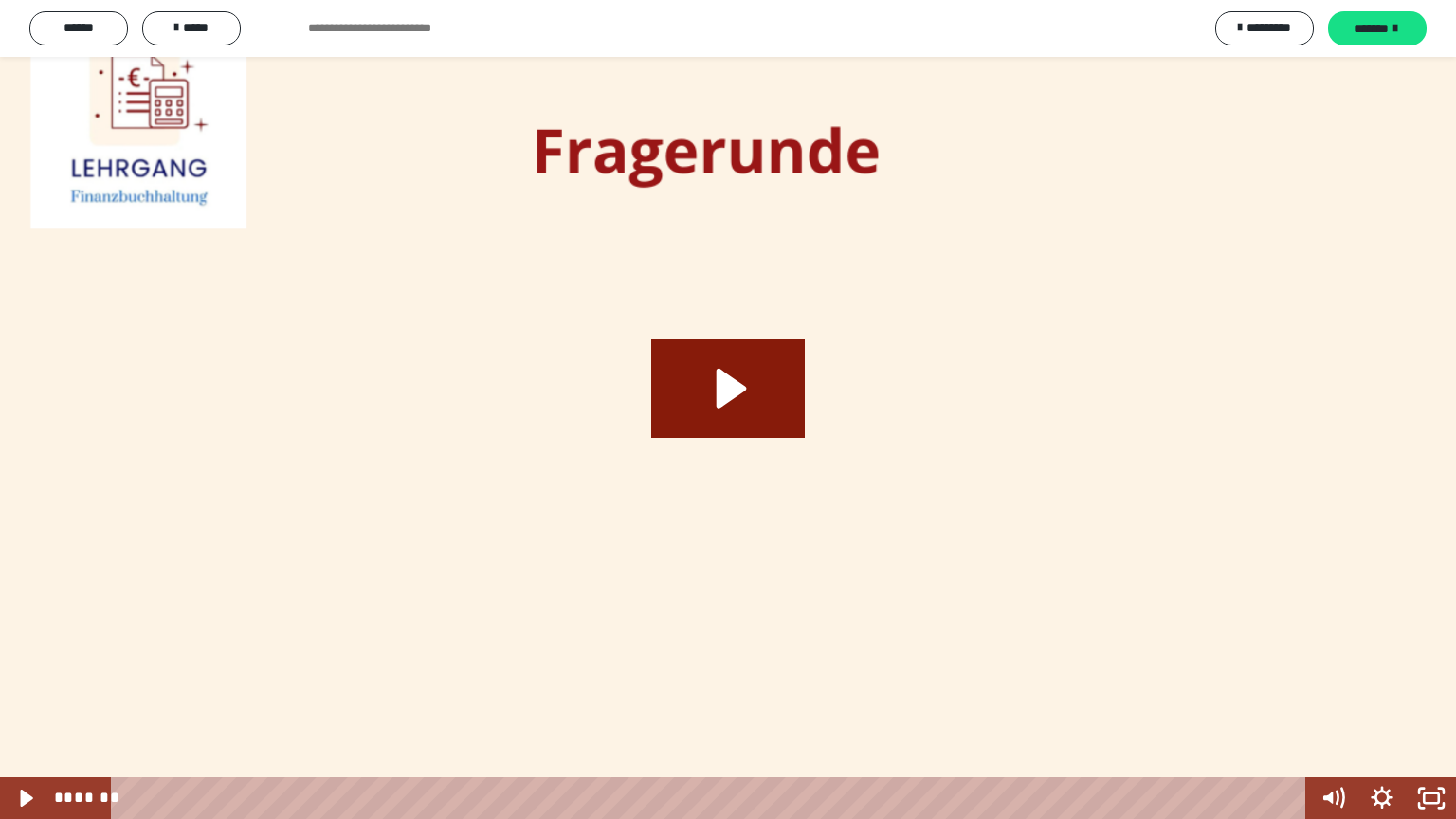 click at bounding box center [728, 410] 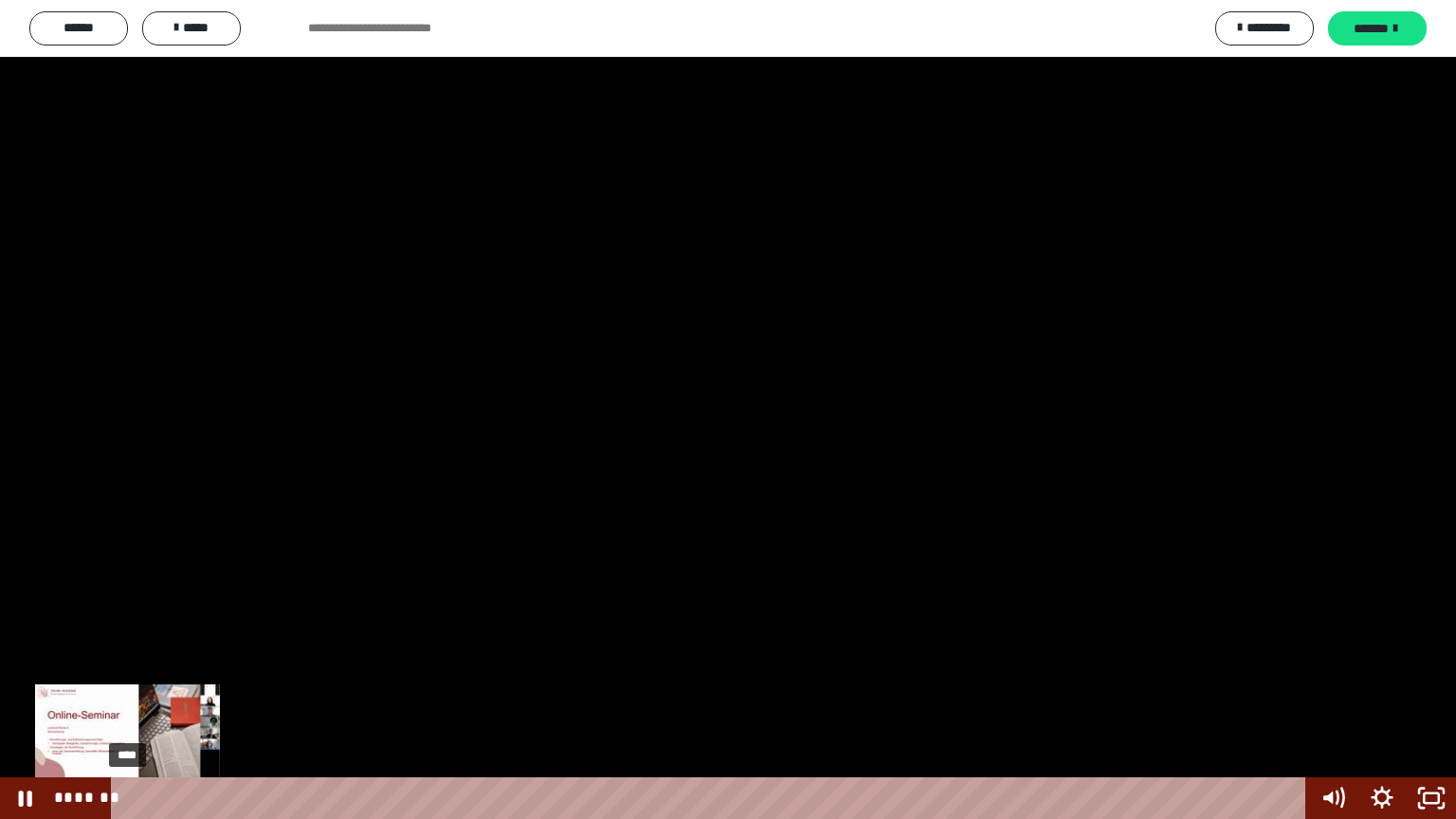 click on "****" at bounding box center (712, 798) 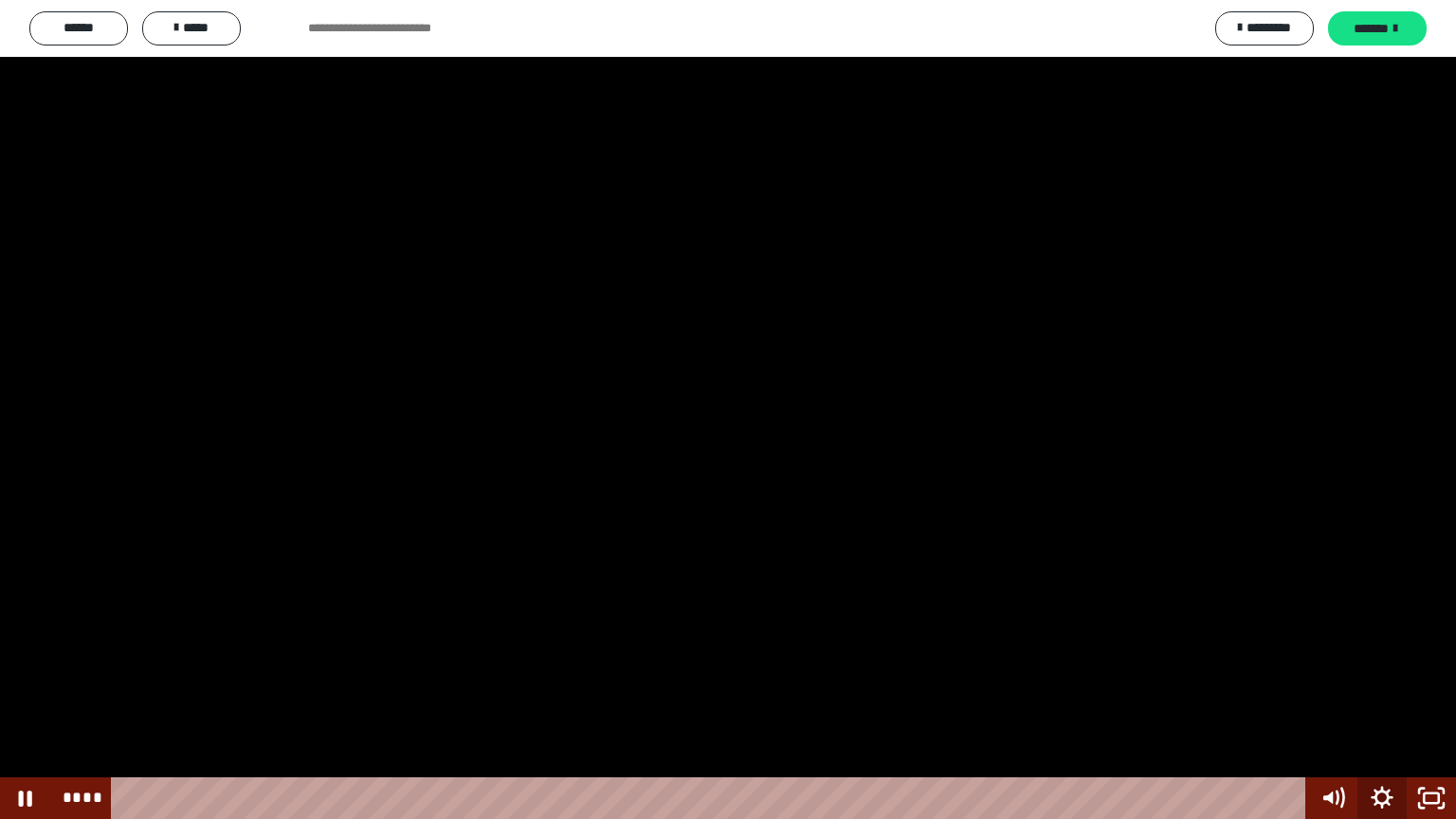 click 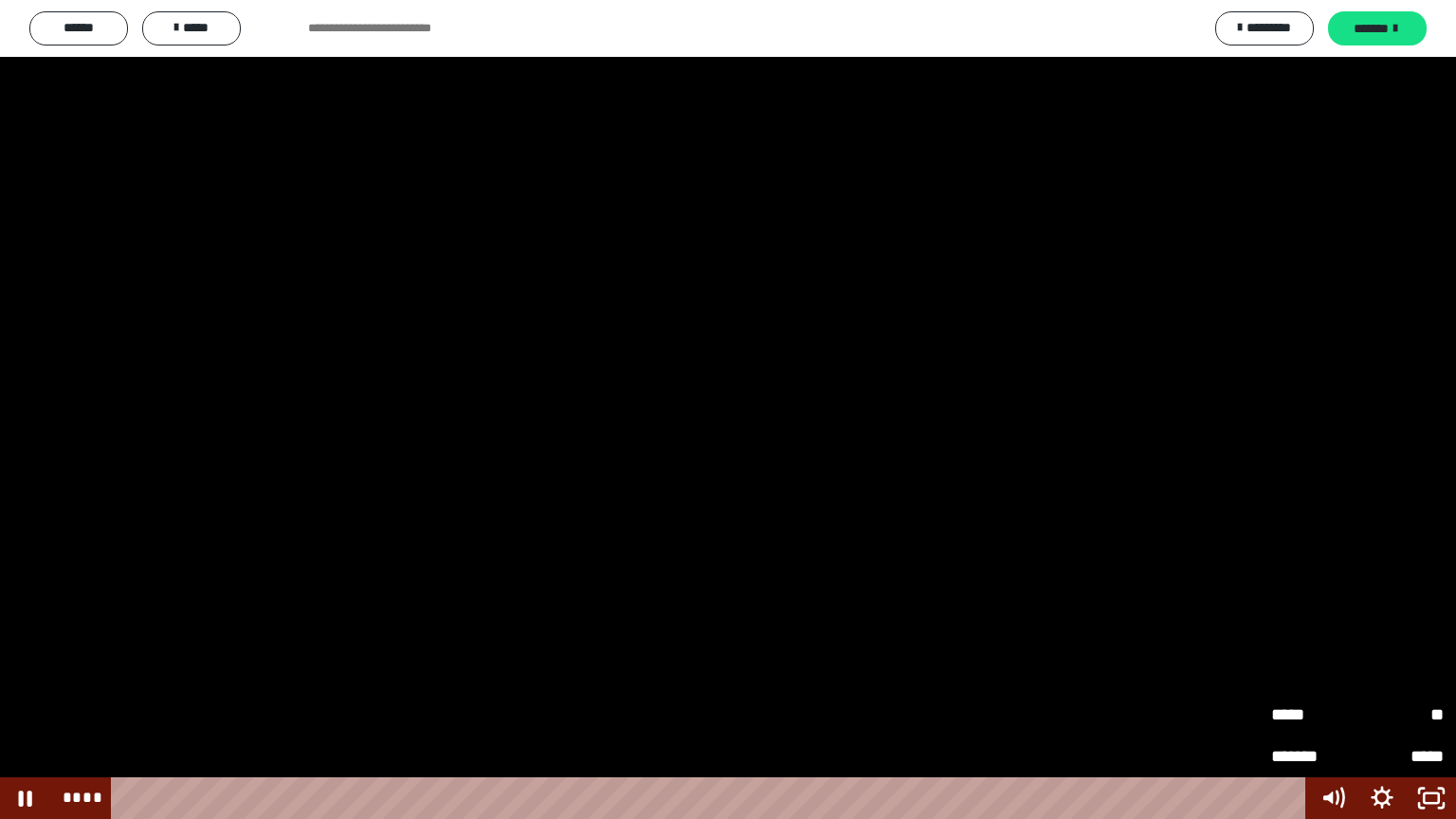 click on "**" at bounding box center [1400, 715] 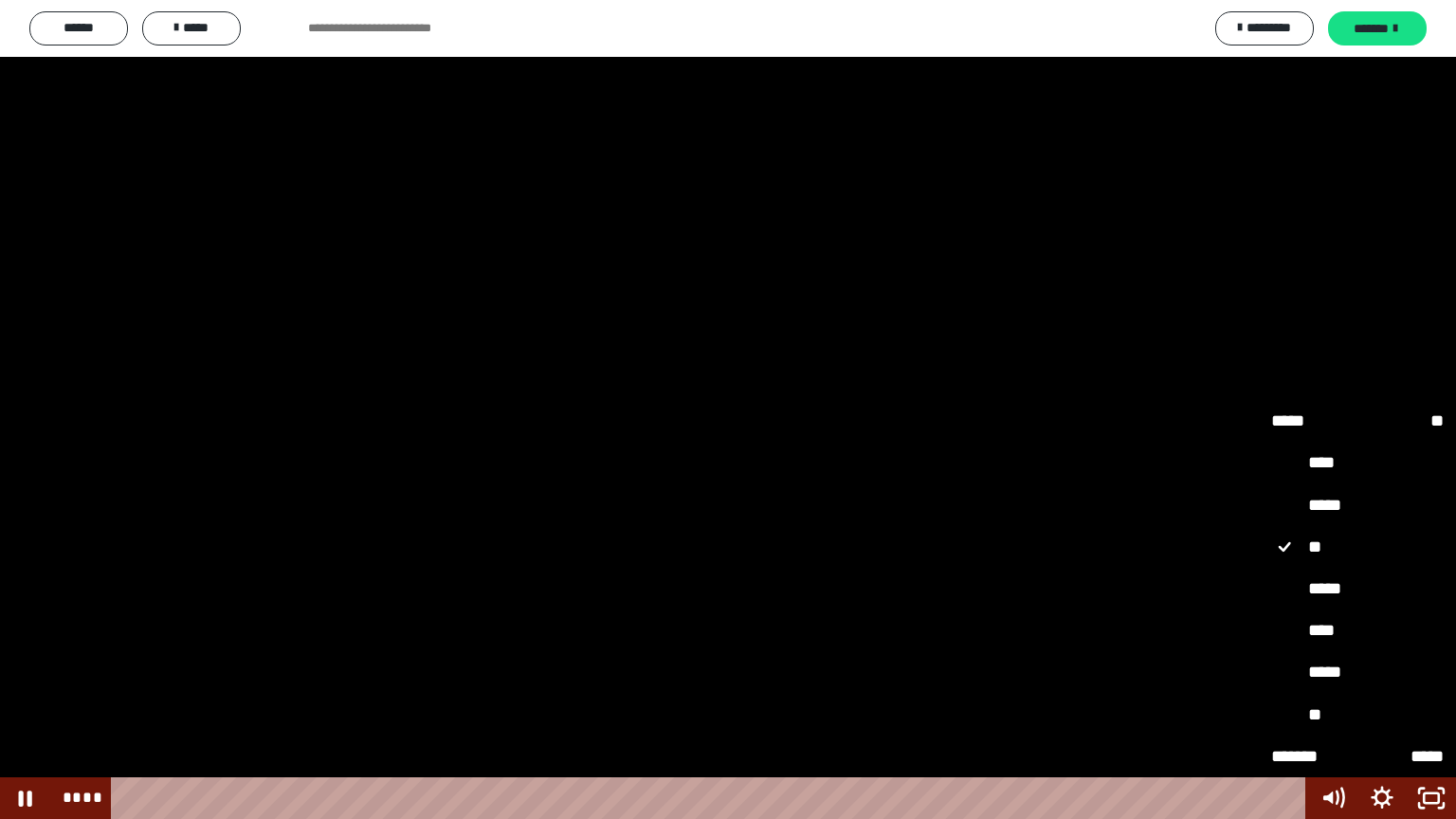 click on "*****" at bounding box center [1357, 590] 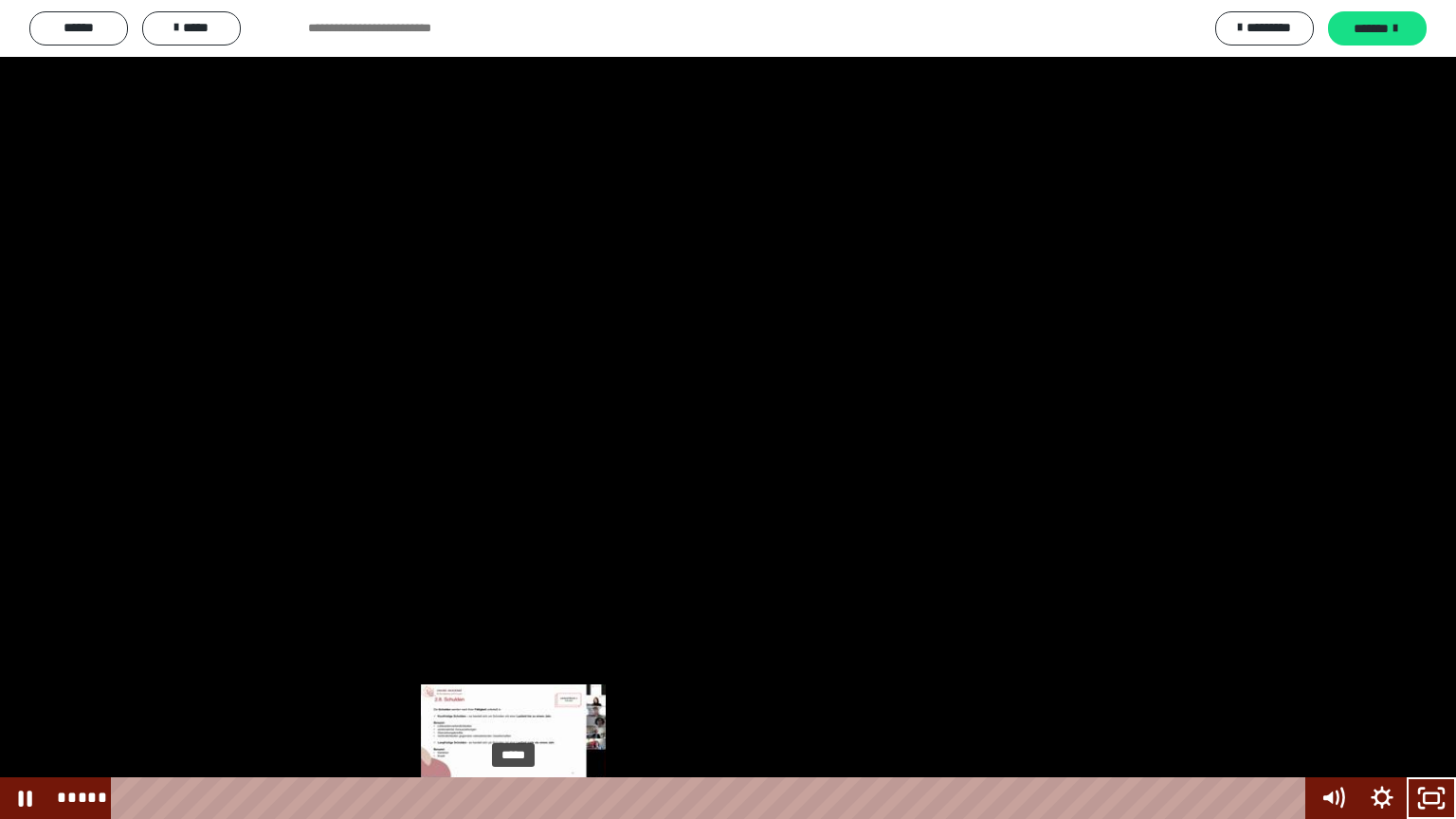 click at bounding box center [728, 410] 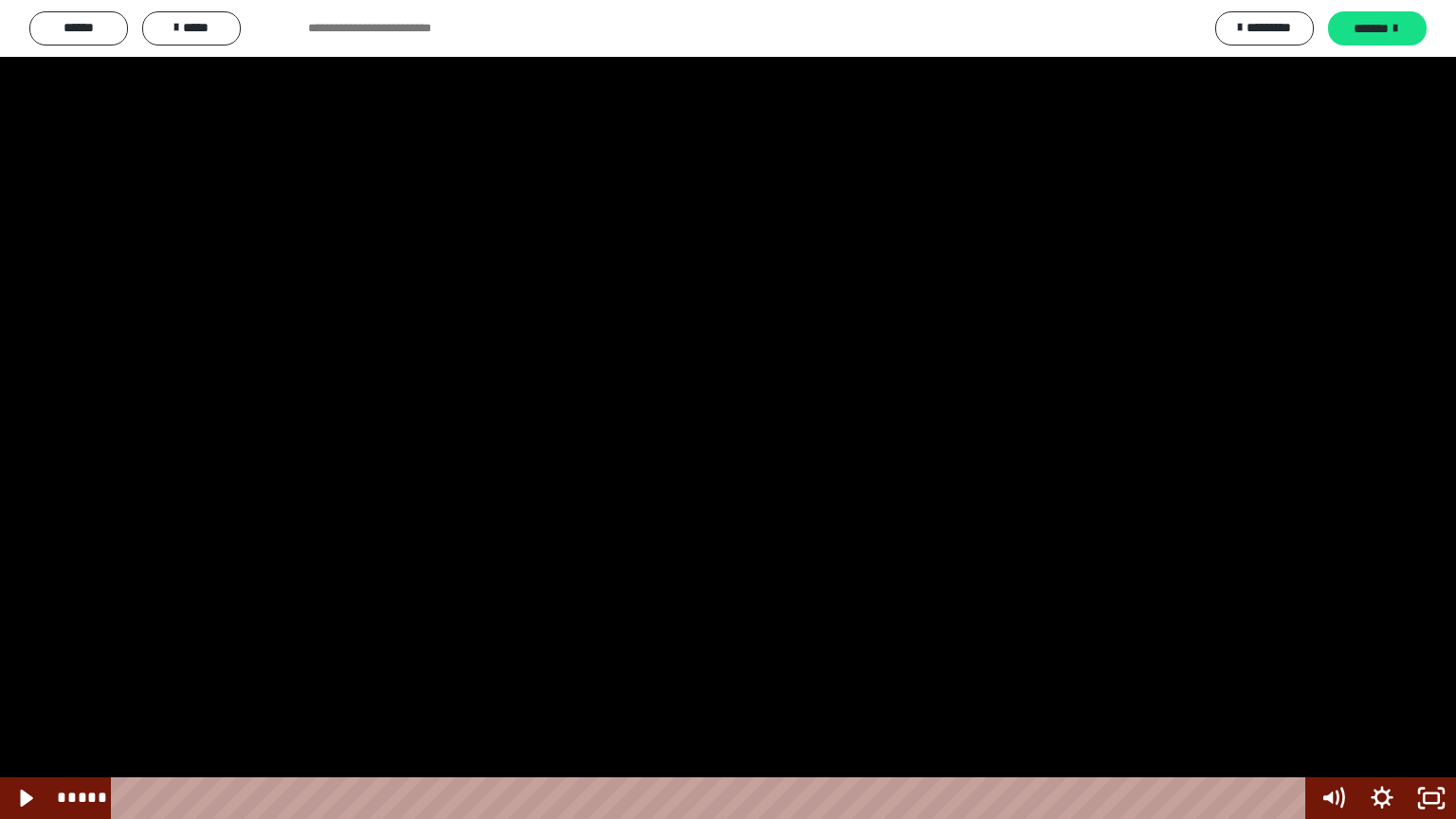 type 